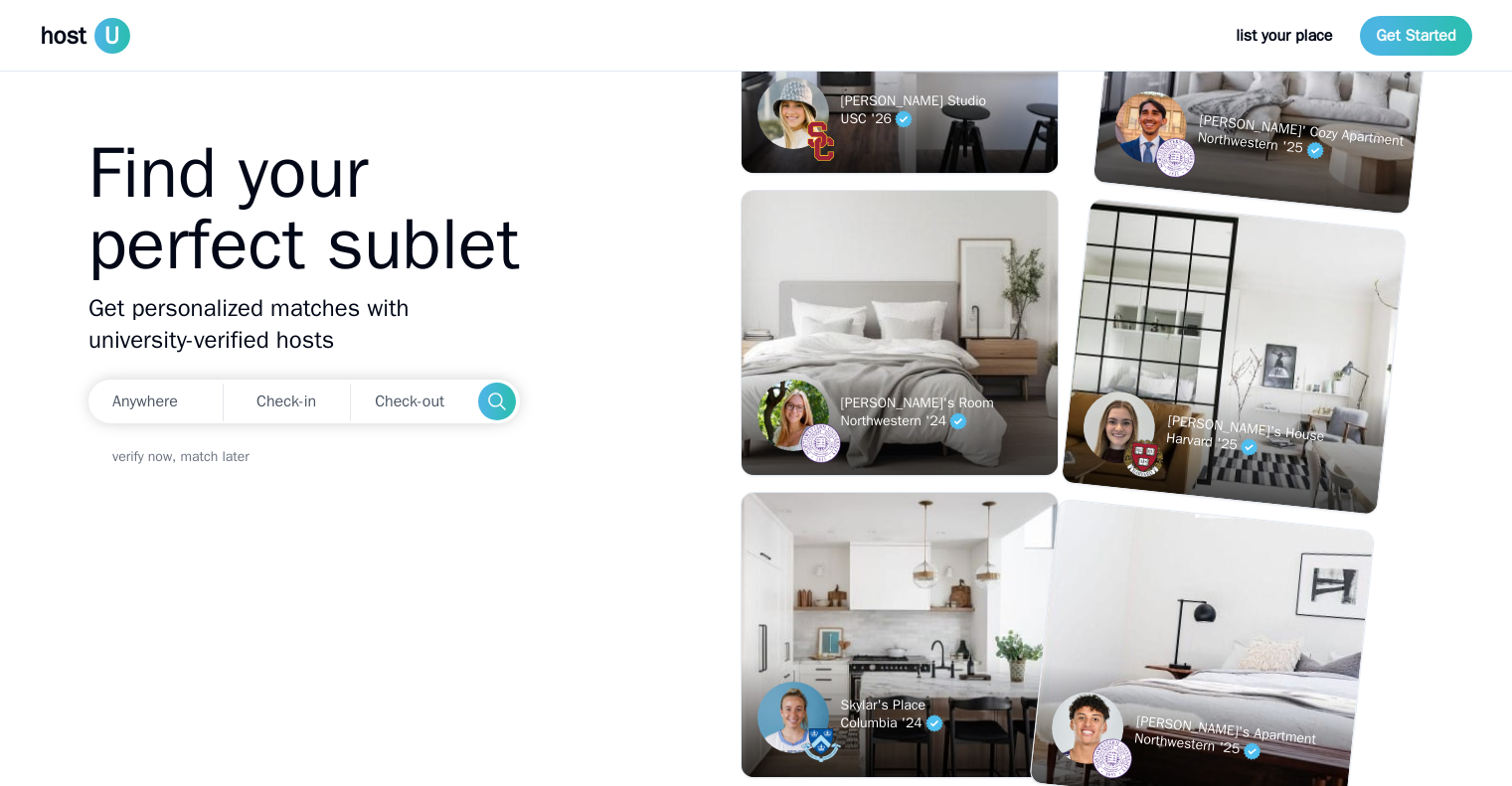 scroll, scrollTop: 0, scrollLeft: 0, axis: both 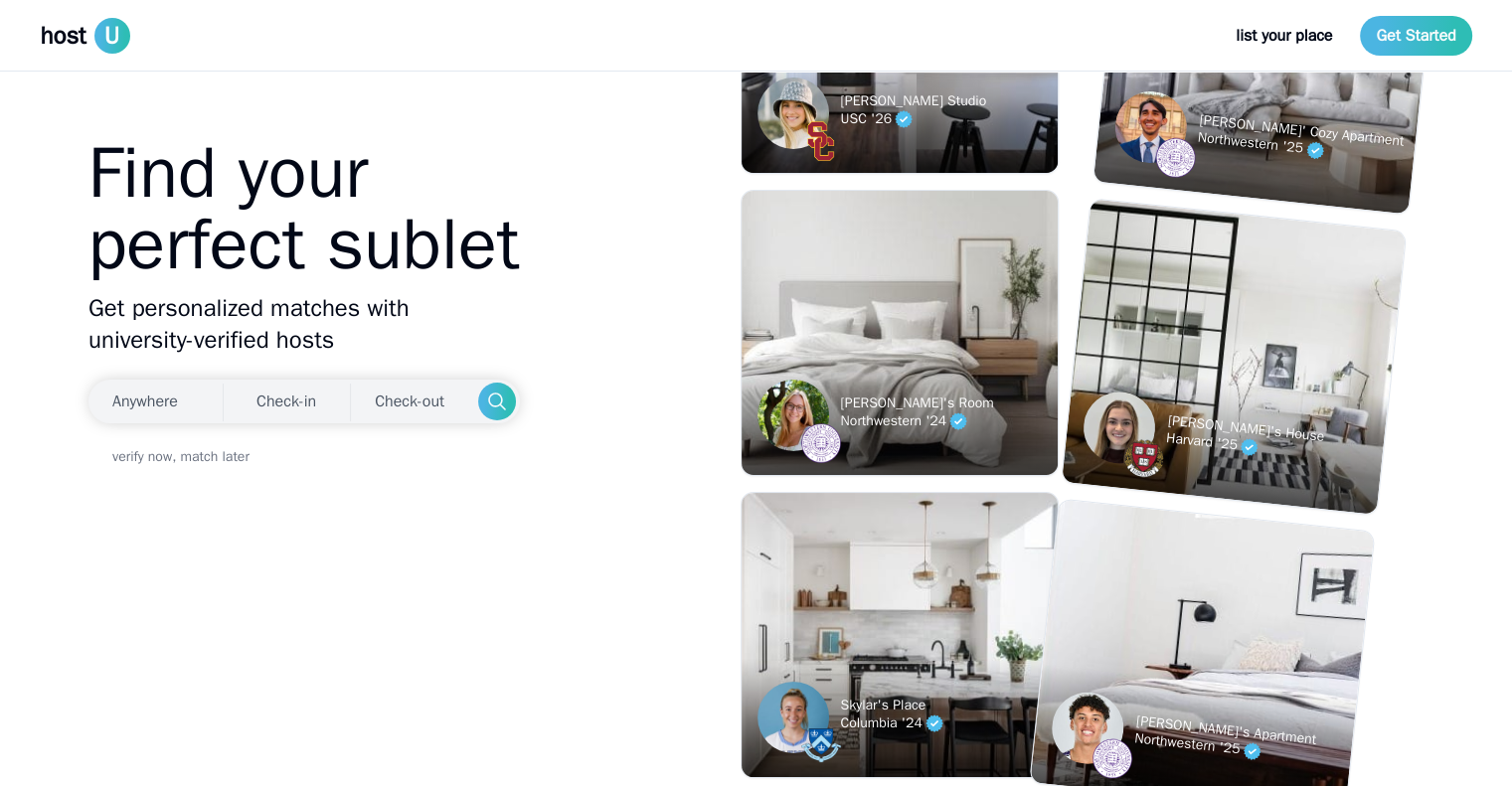 click on "Anywhere" at bounding box center [152, 401] 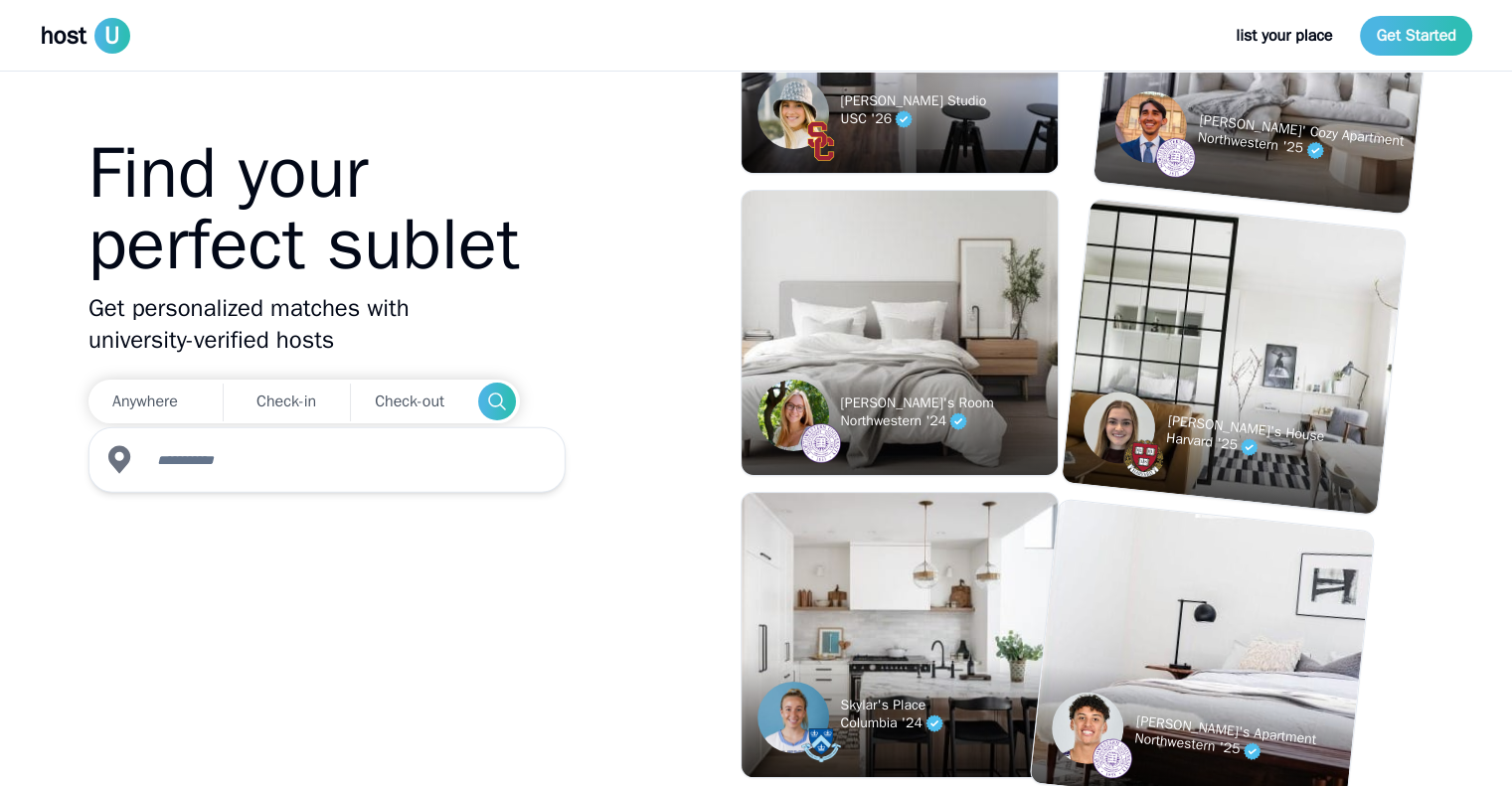 click at bounding box center (344, 460) 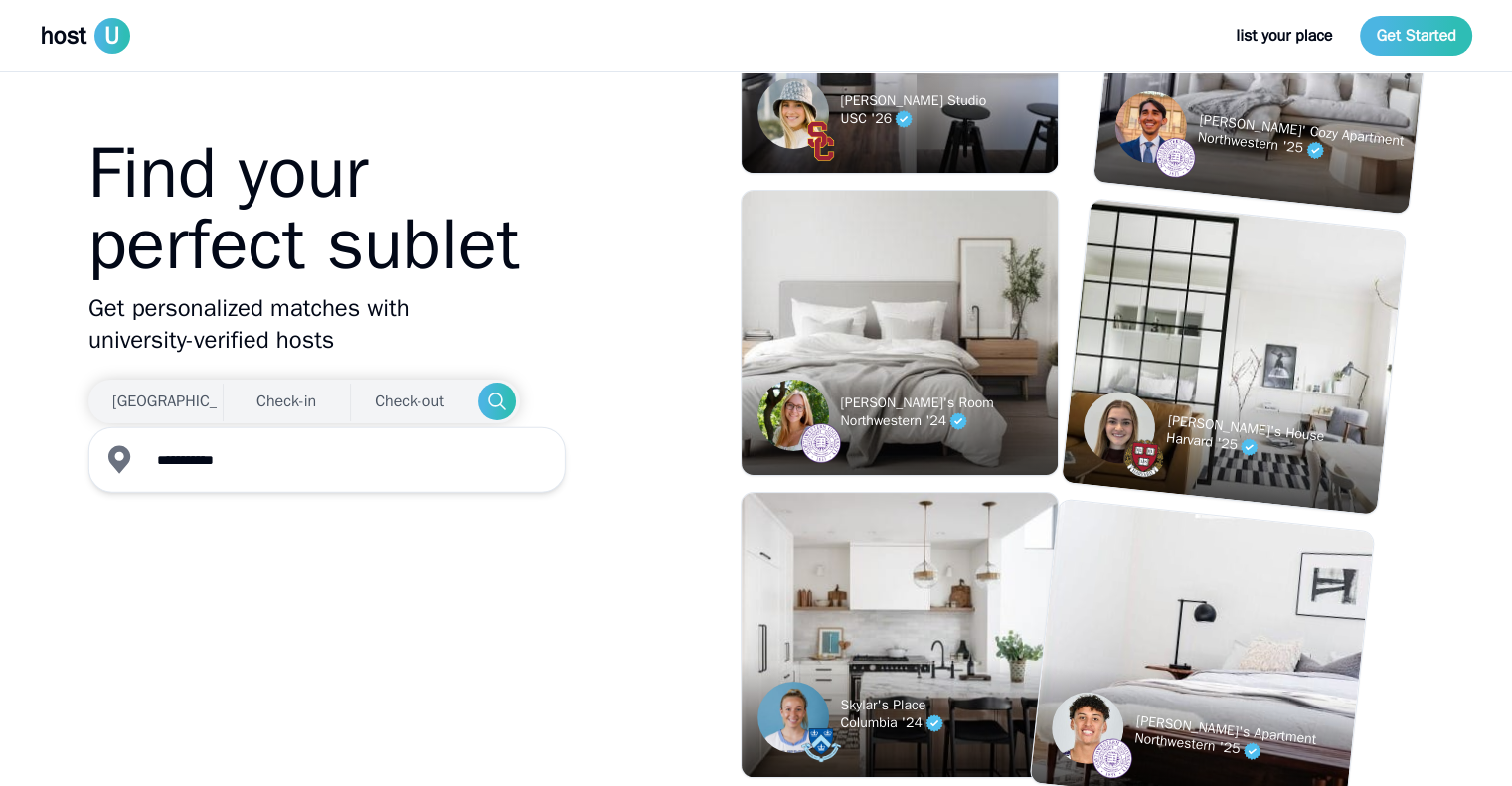 type on "**********" 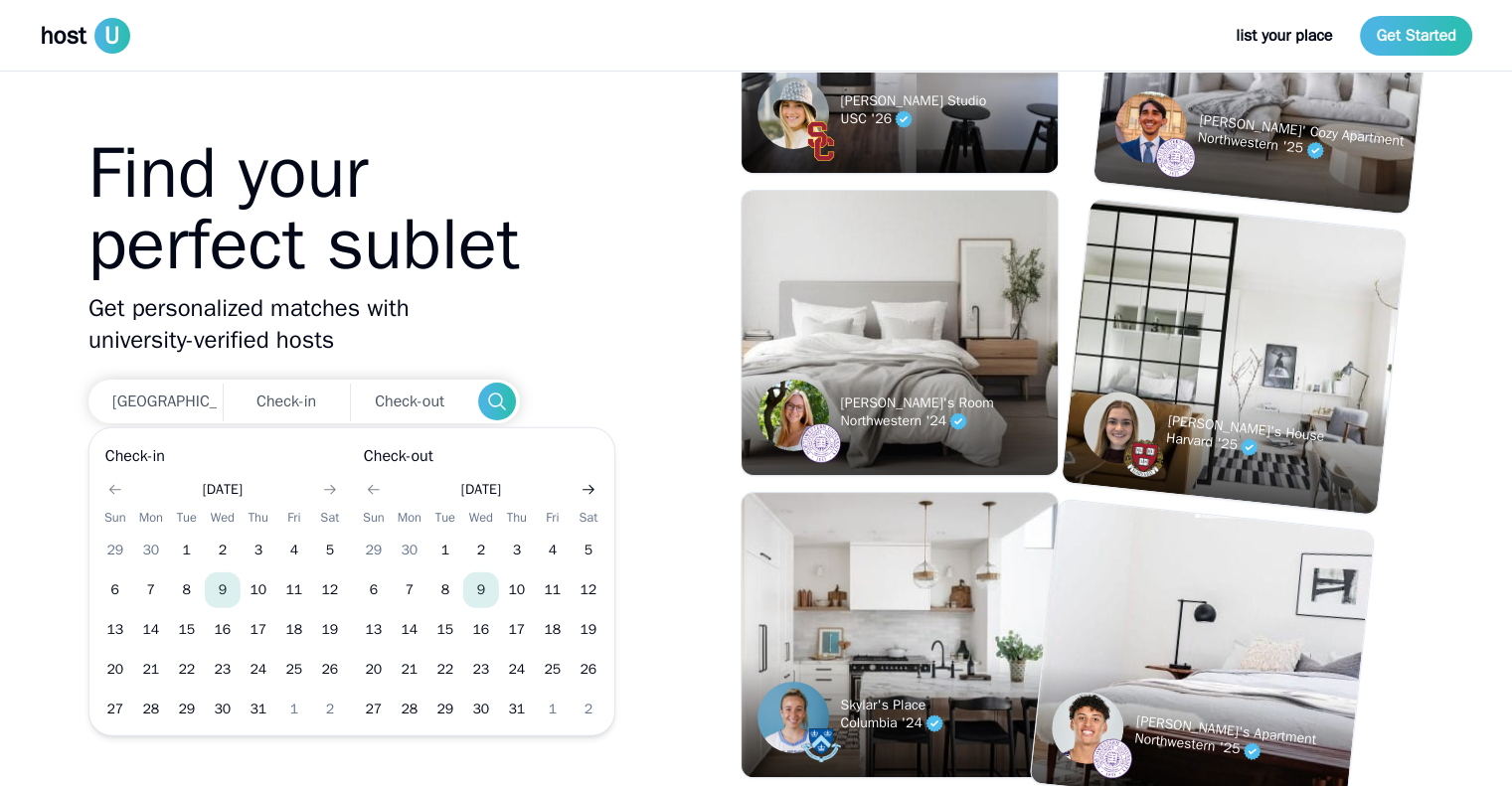 click 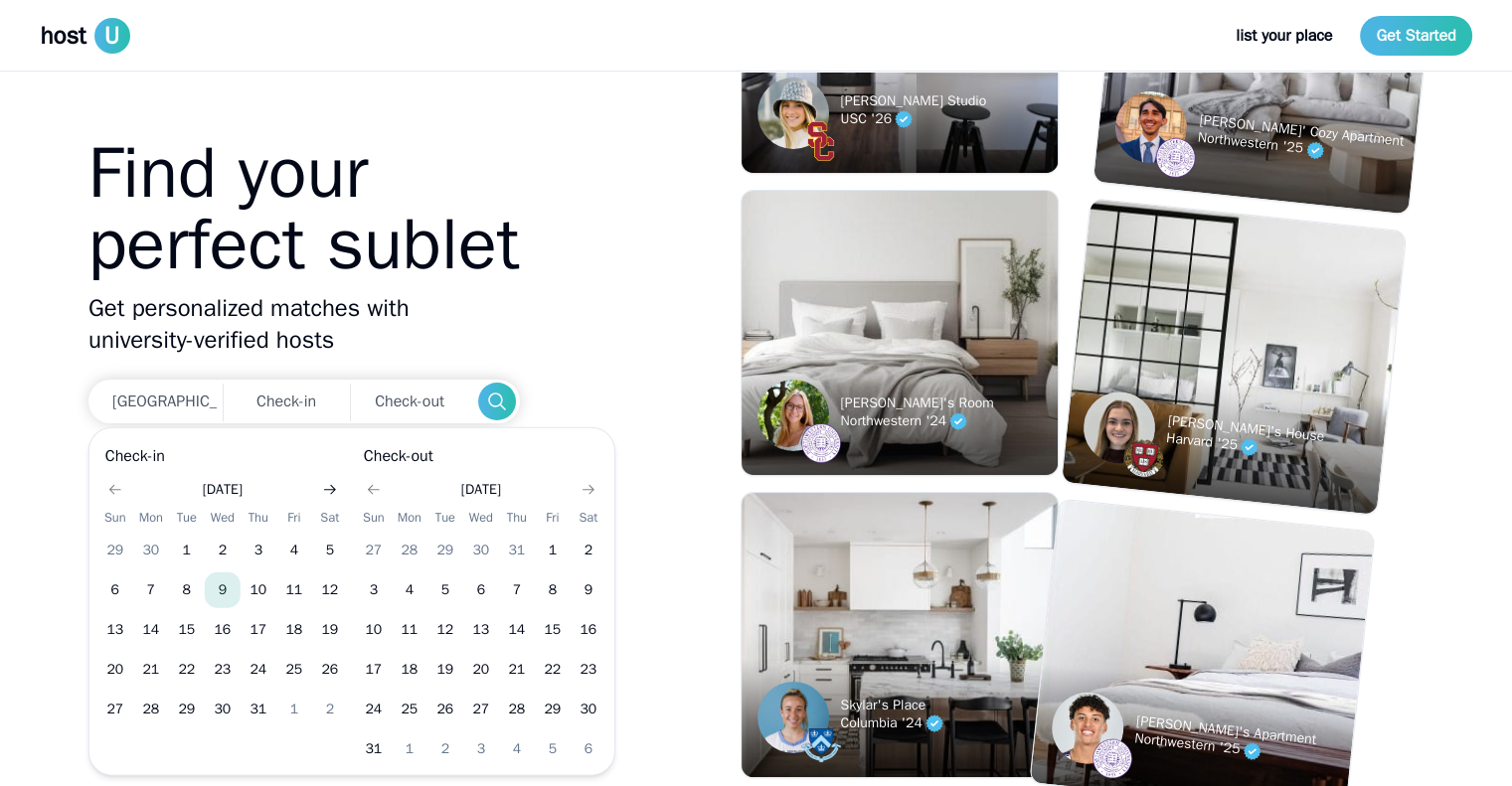 click 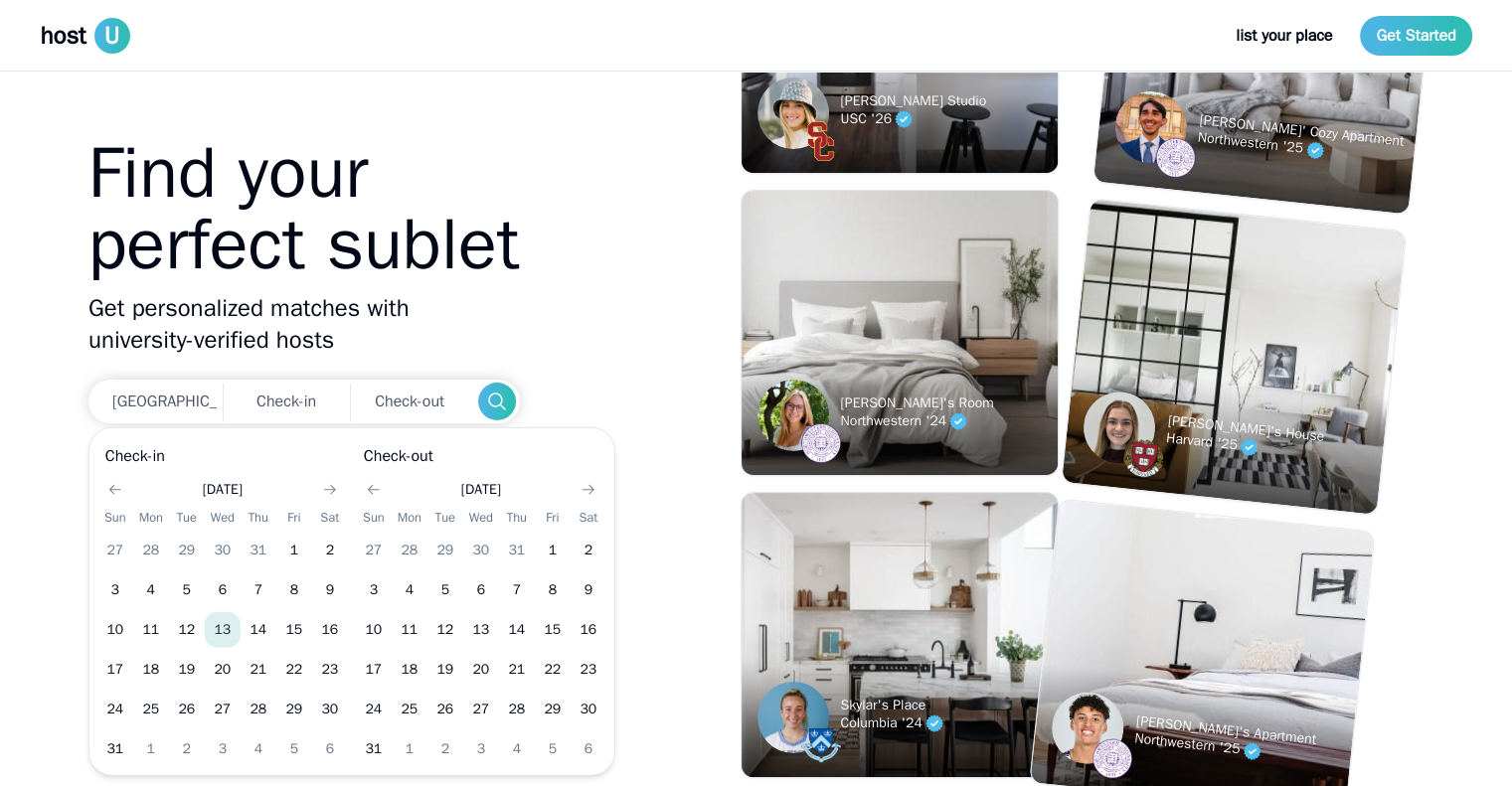 click on "13" at bounding box center [223, 630] 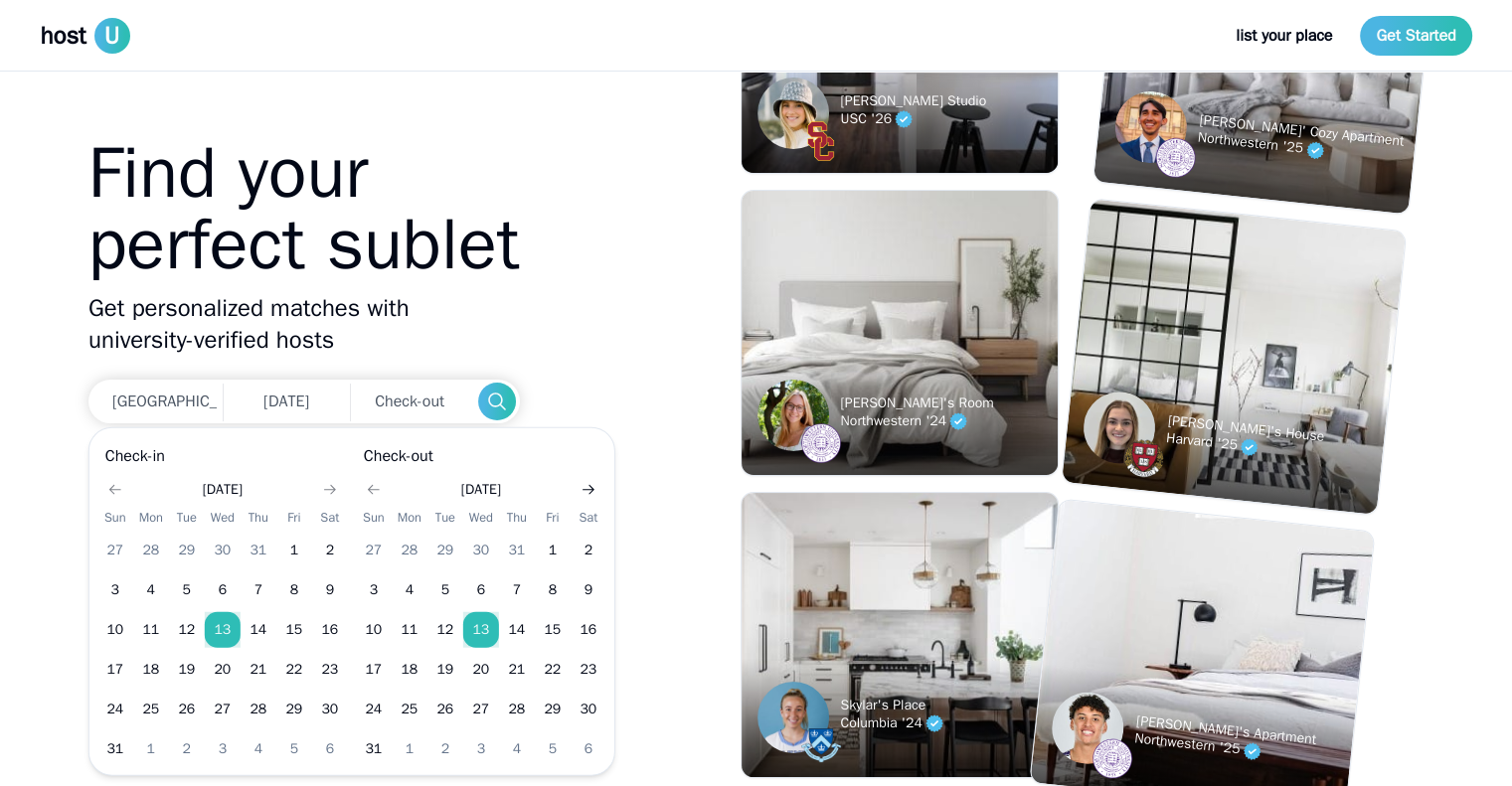 click 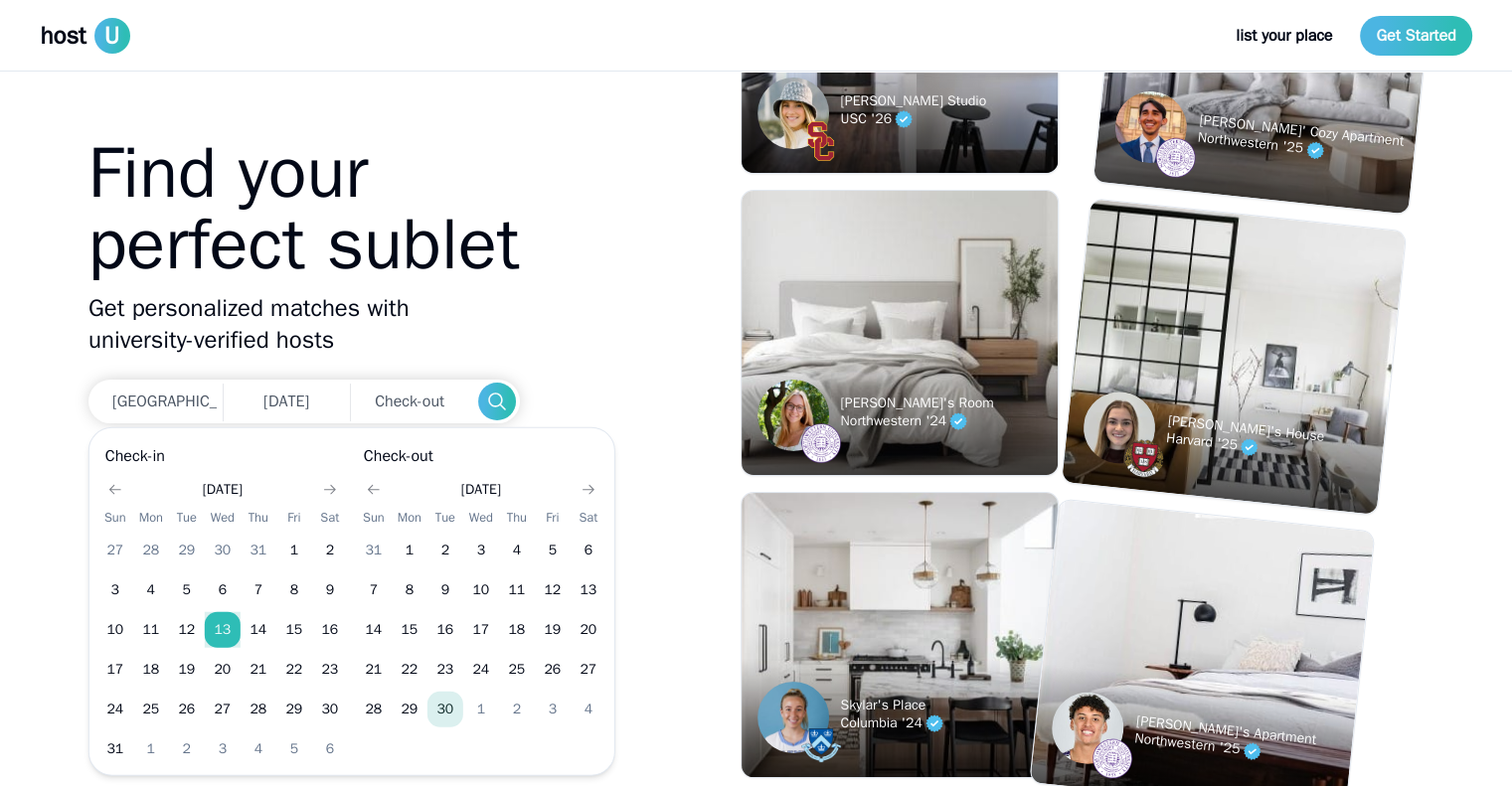 click on "30" at bounding box center [445, 709] 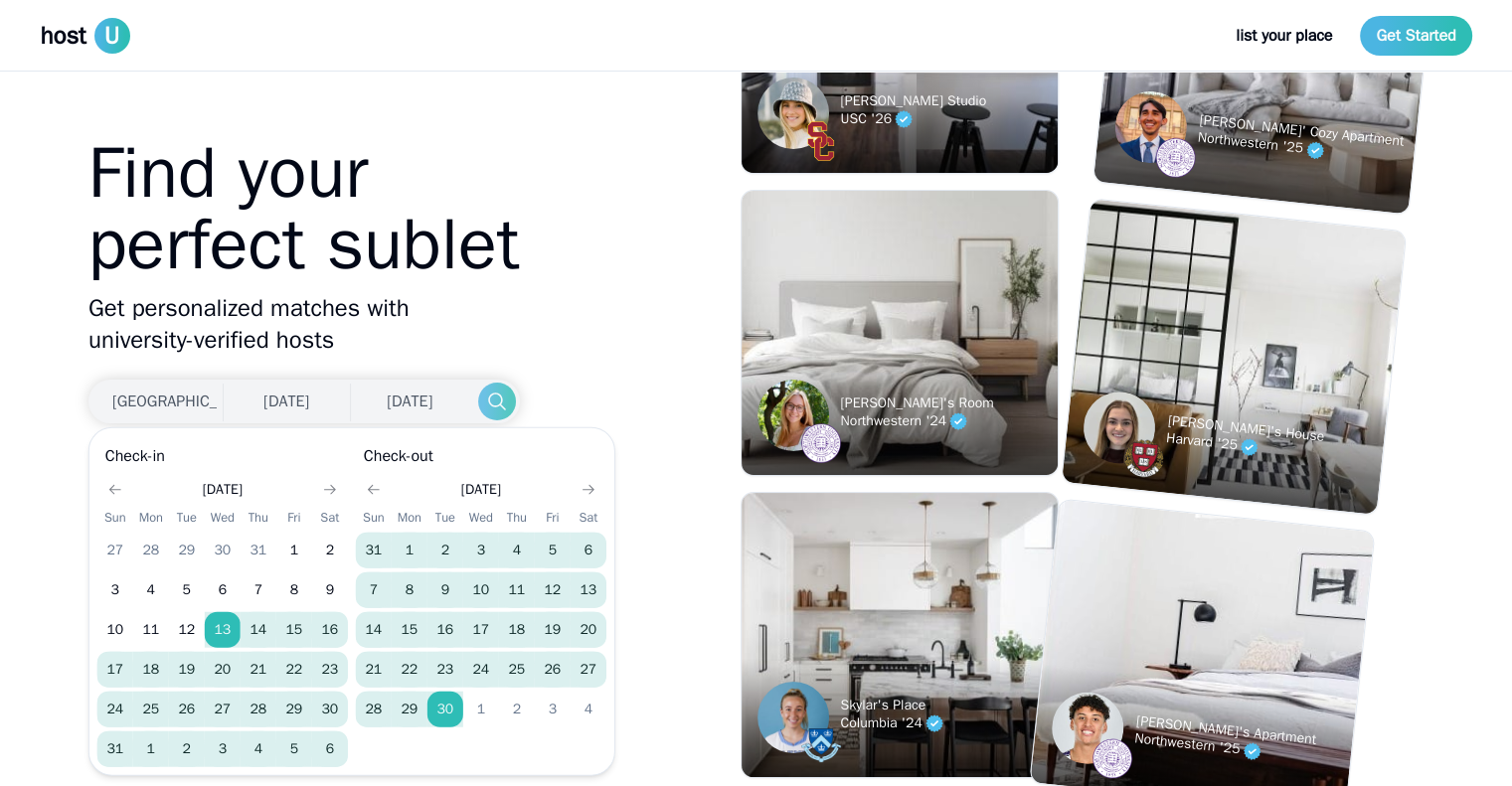 click 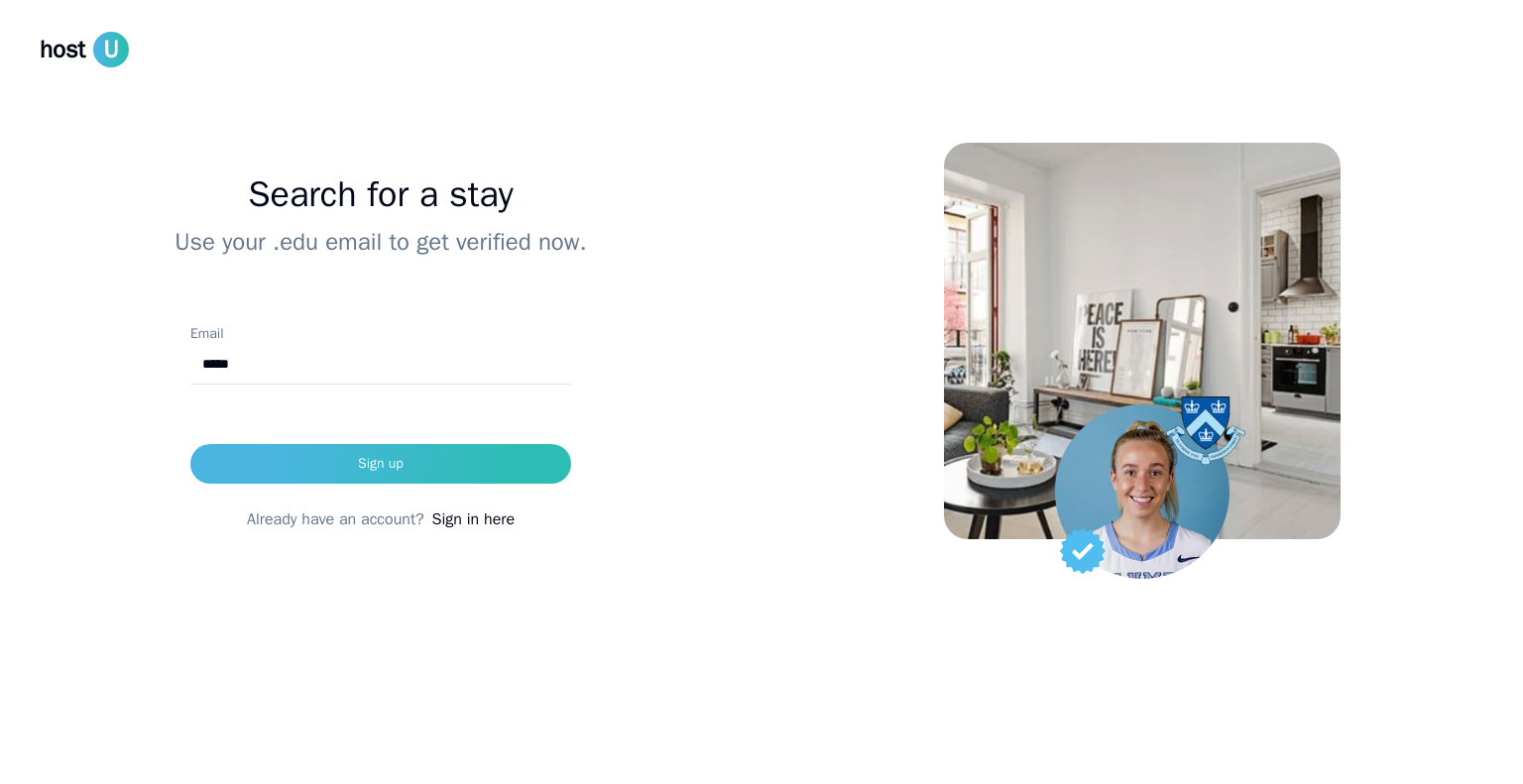 click on "*****" at bounding box center [381, 365] 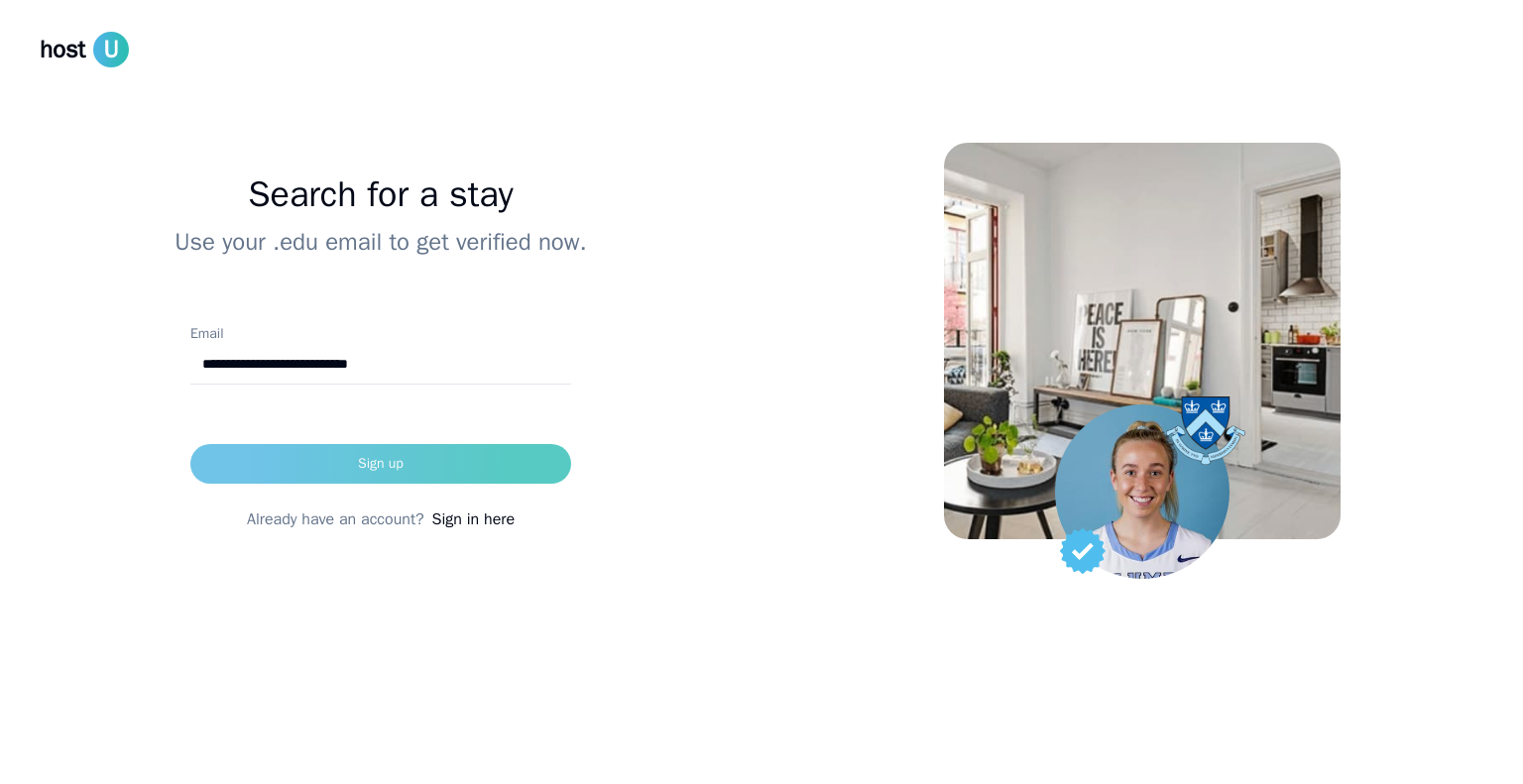 type on "**********" 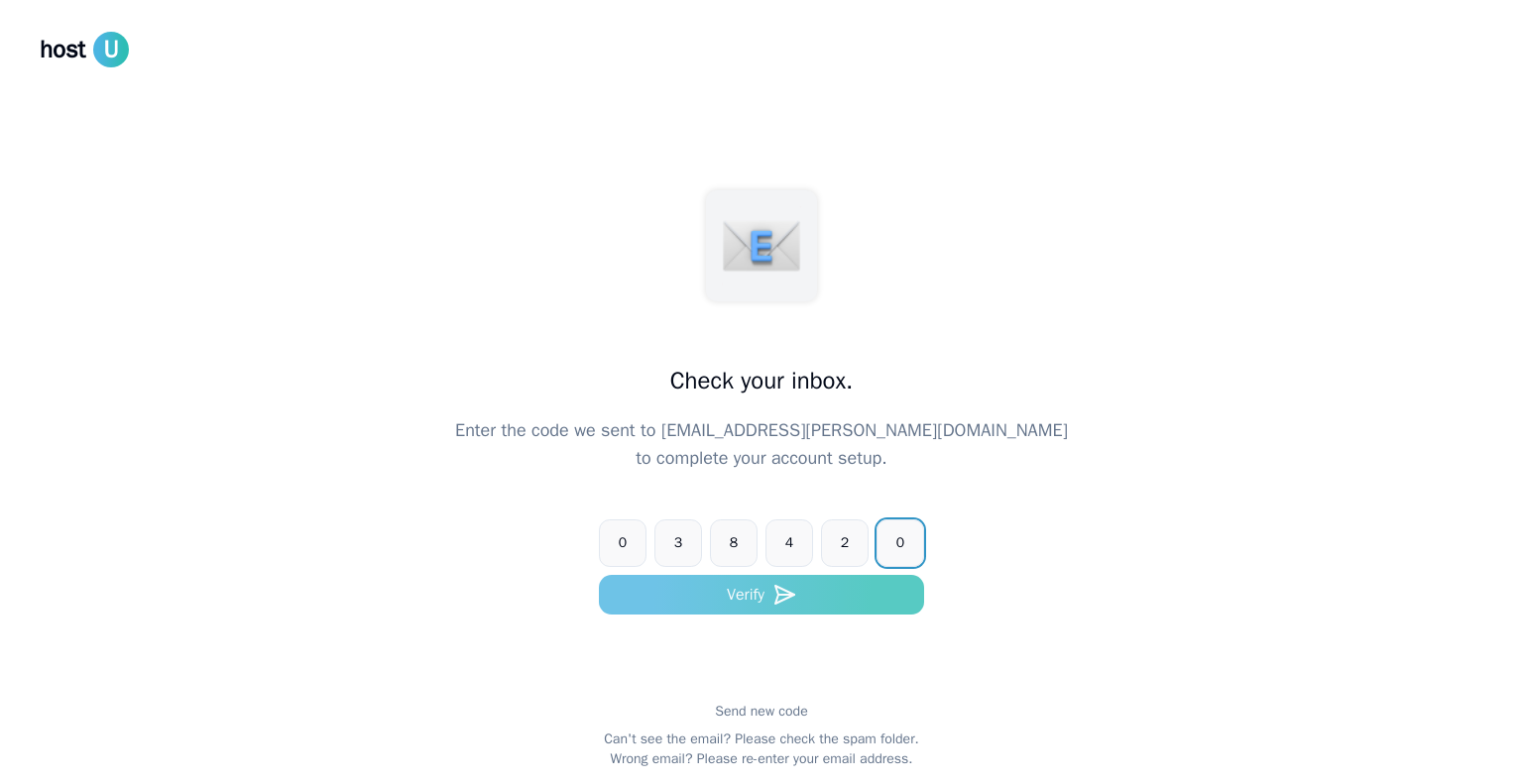 type on "******" 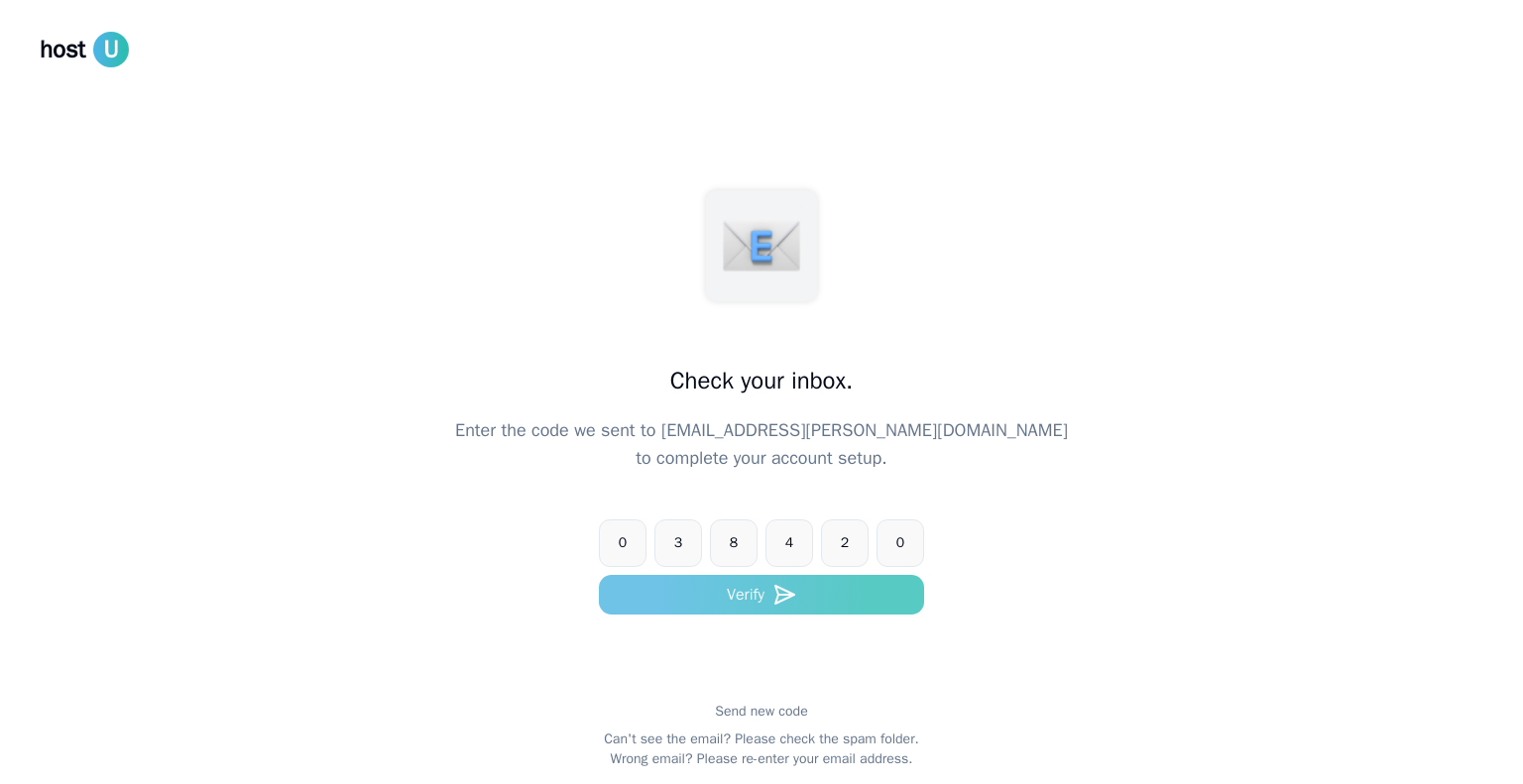 click on "Verify" at bounding box center (762, 595) 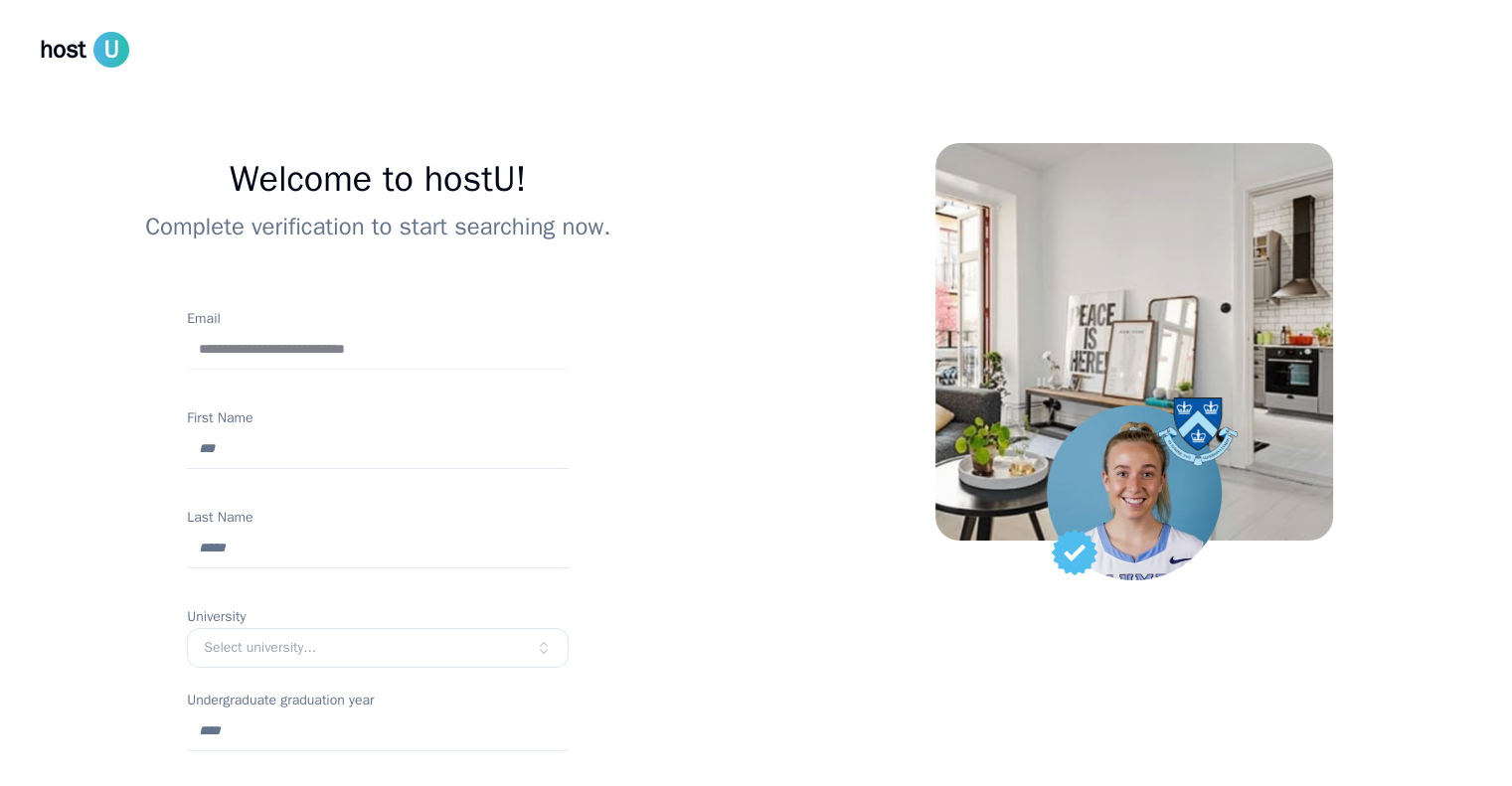 click on "First Name" at bounding box center [378, 449] 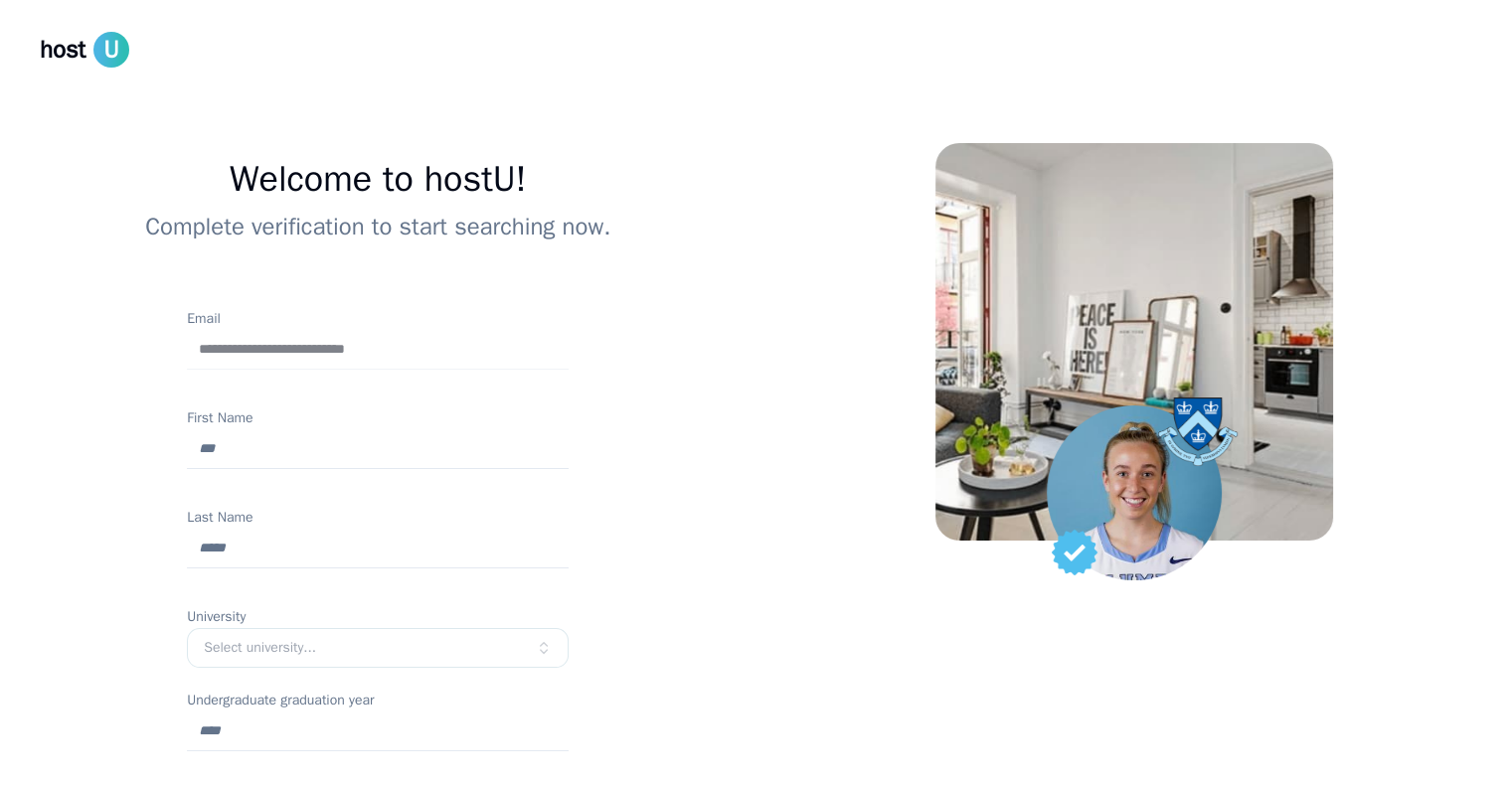 type on "*********" 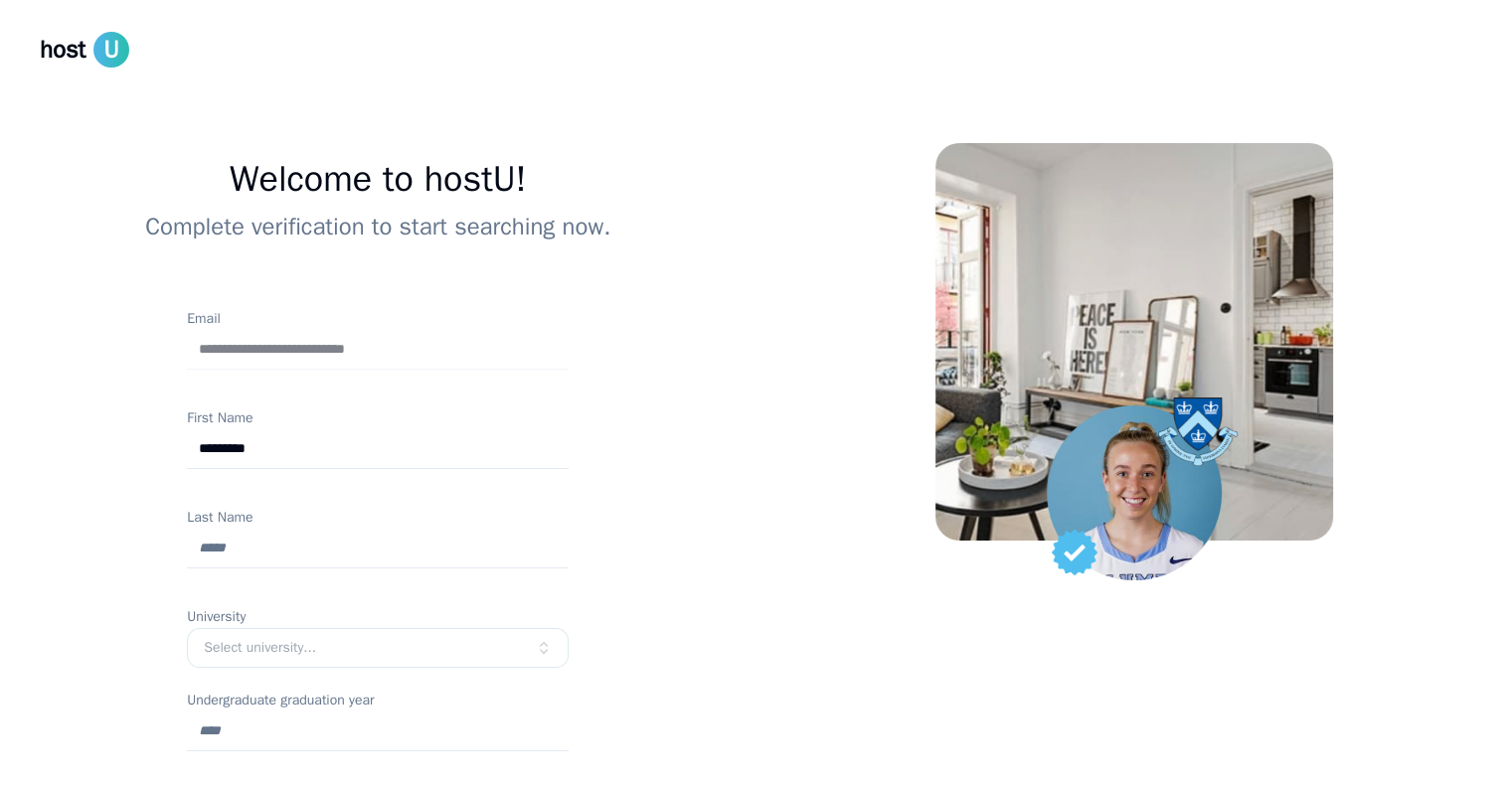 type on "***" 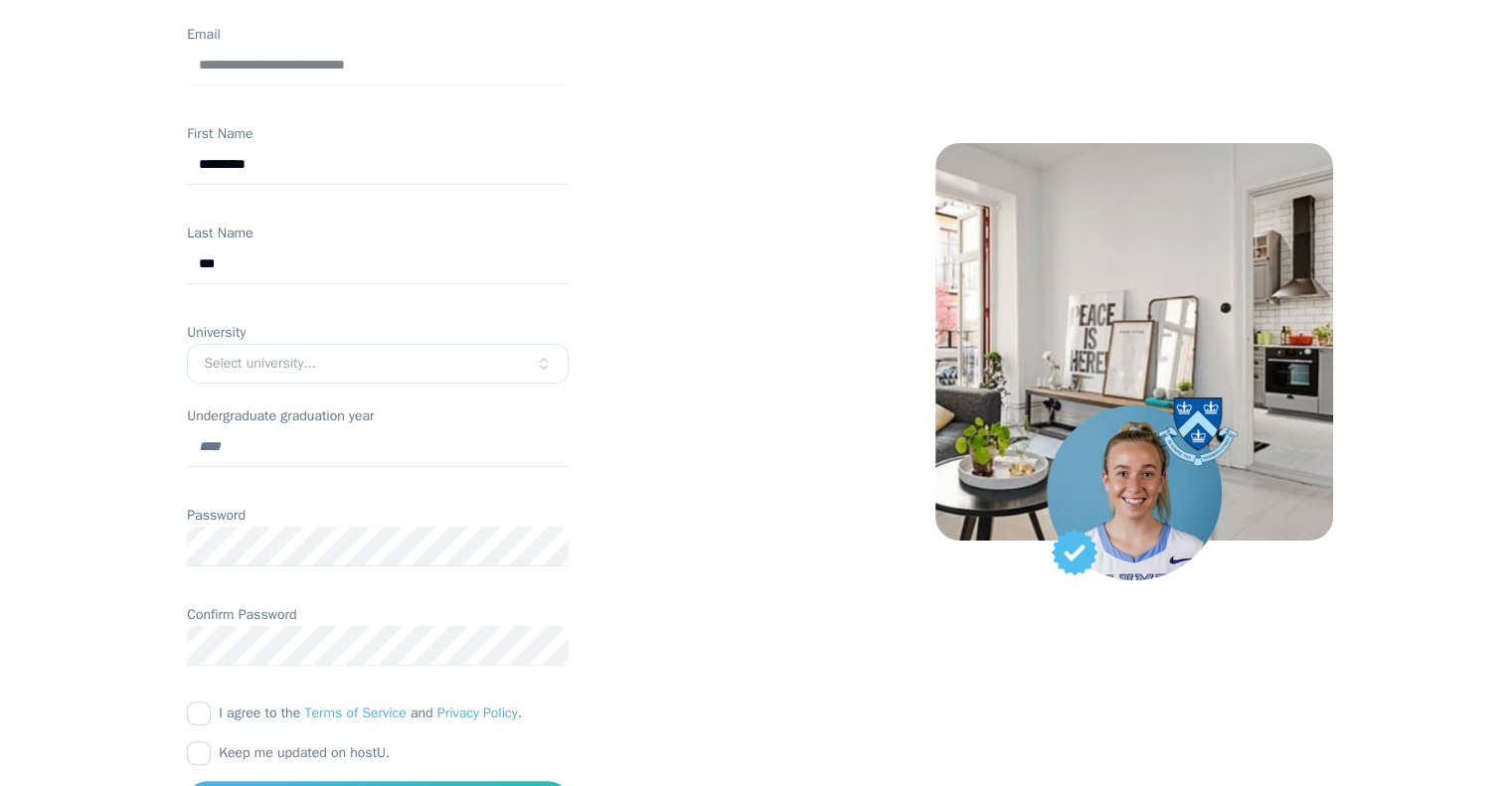 scroll, scrollTop: 298, scrollLeft: 0, axis: vertical 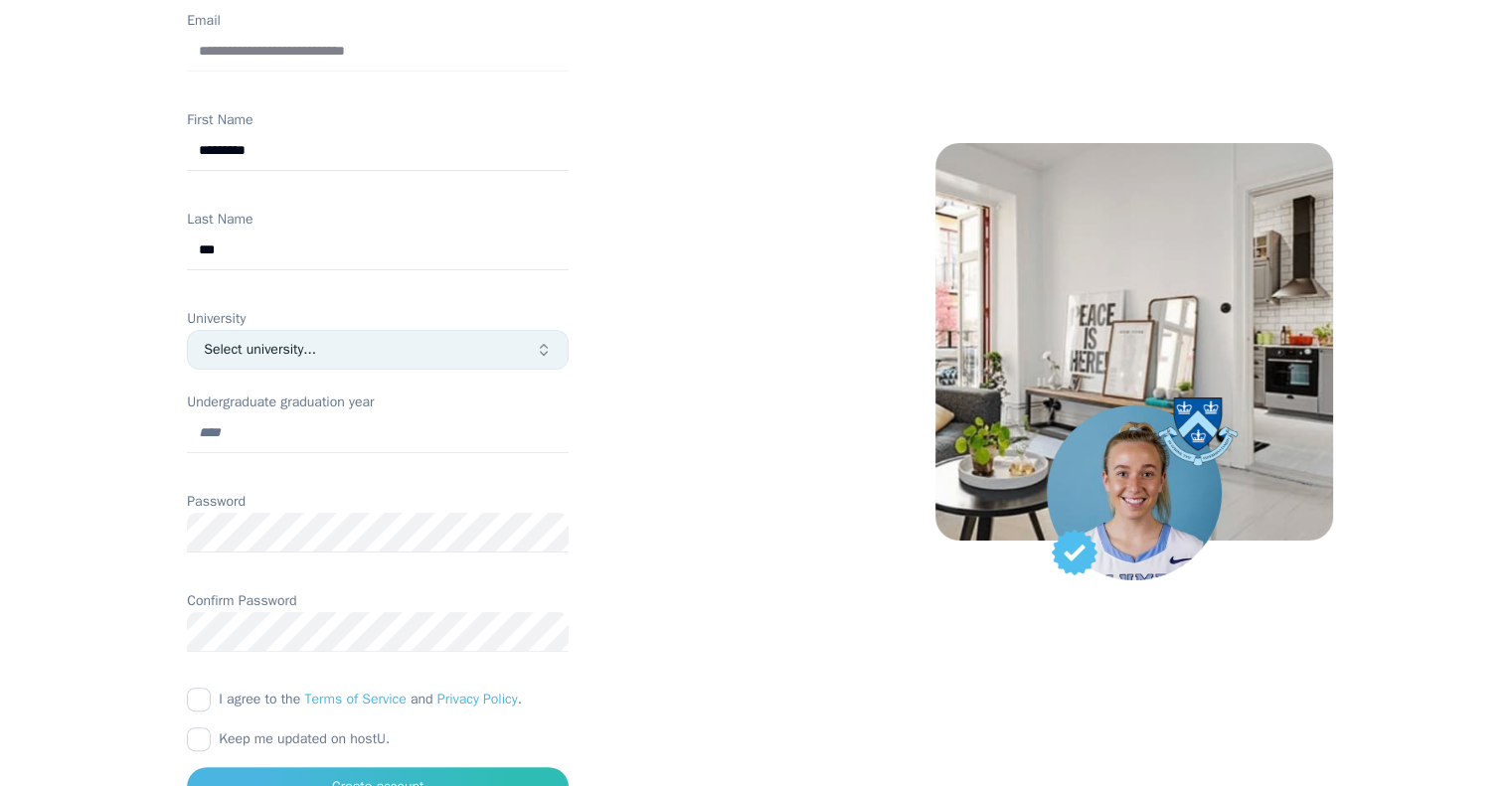 click on "Select university..." at bounding box center [378, 350] 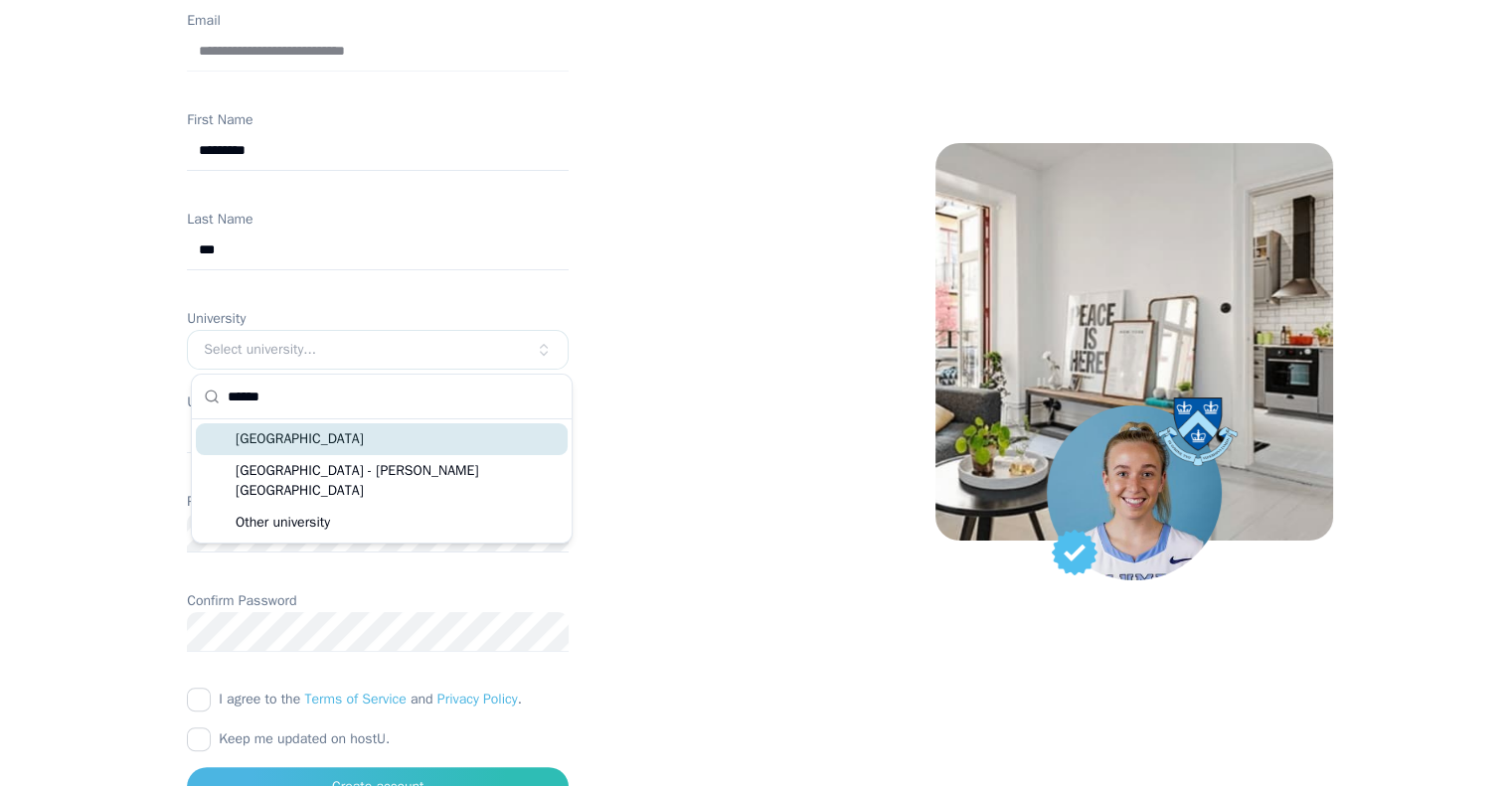 type on "******" 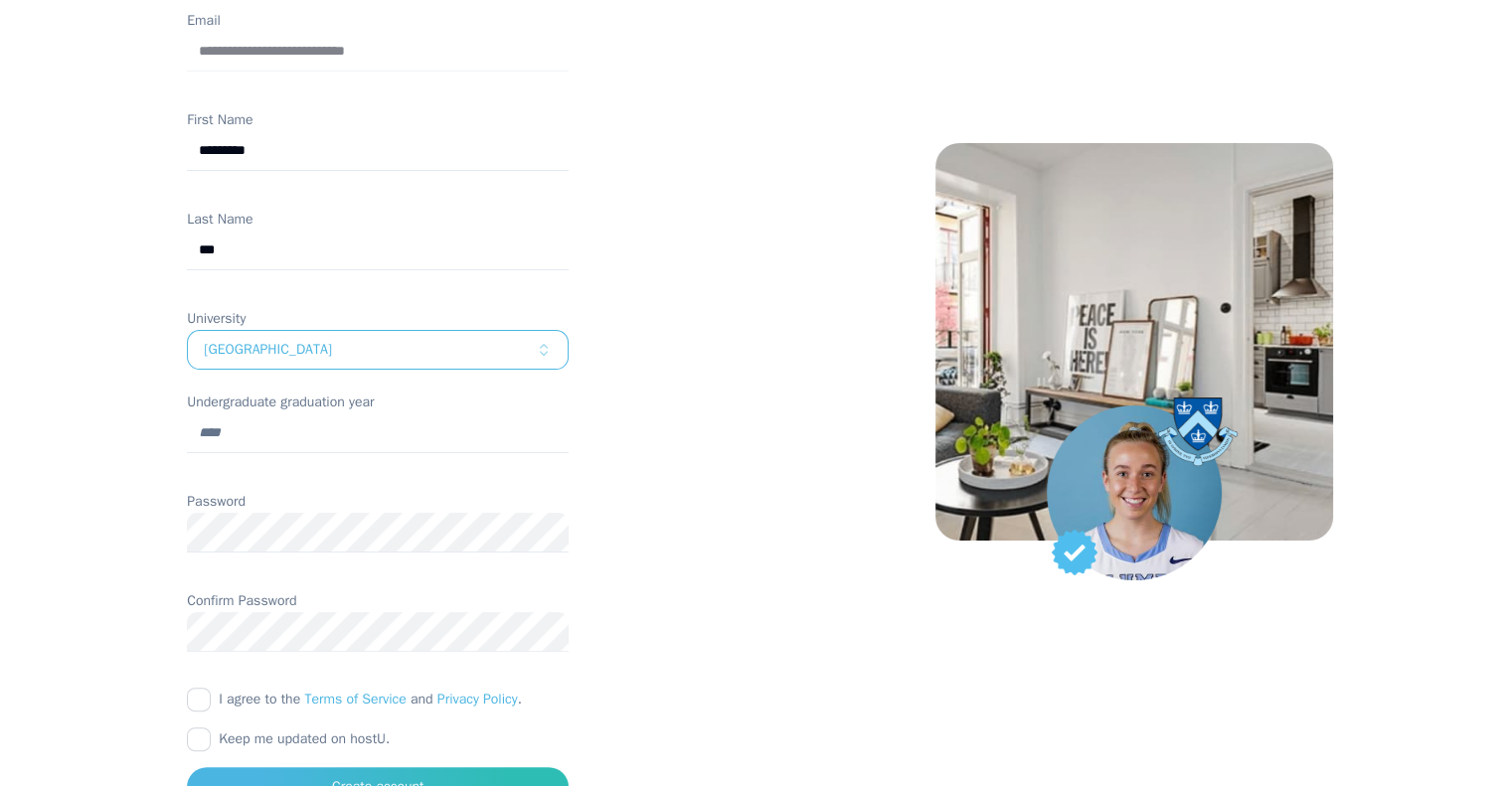 click on "Undergraduate graduation year" at bounding box center (378, 433) 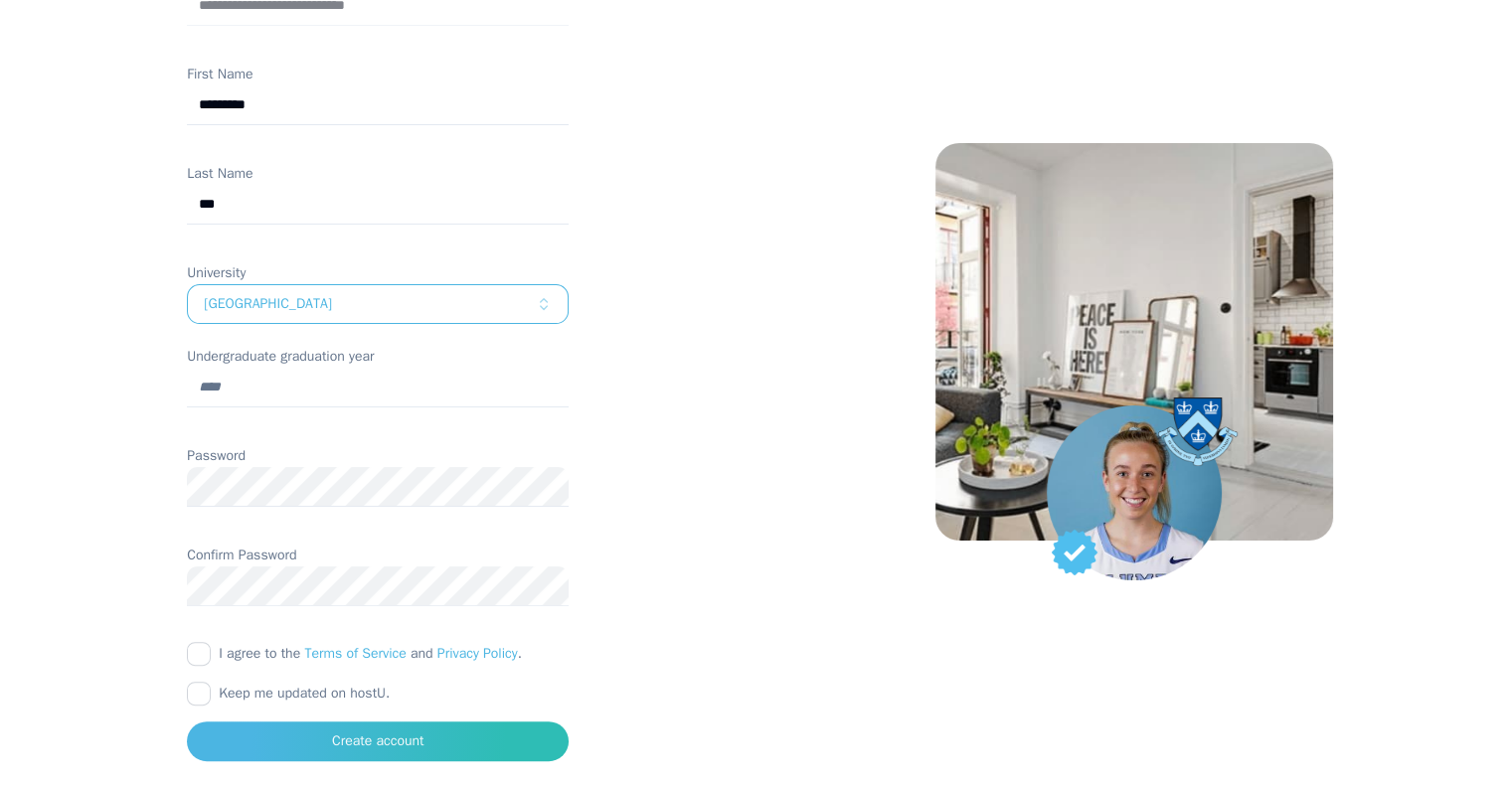 scroll, scrollTop: 397, scrollLeft: 0, axis: vertical 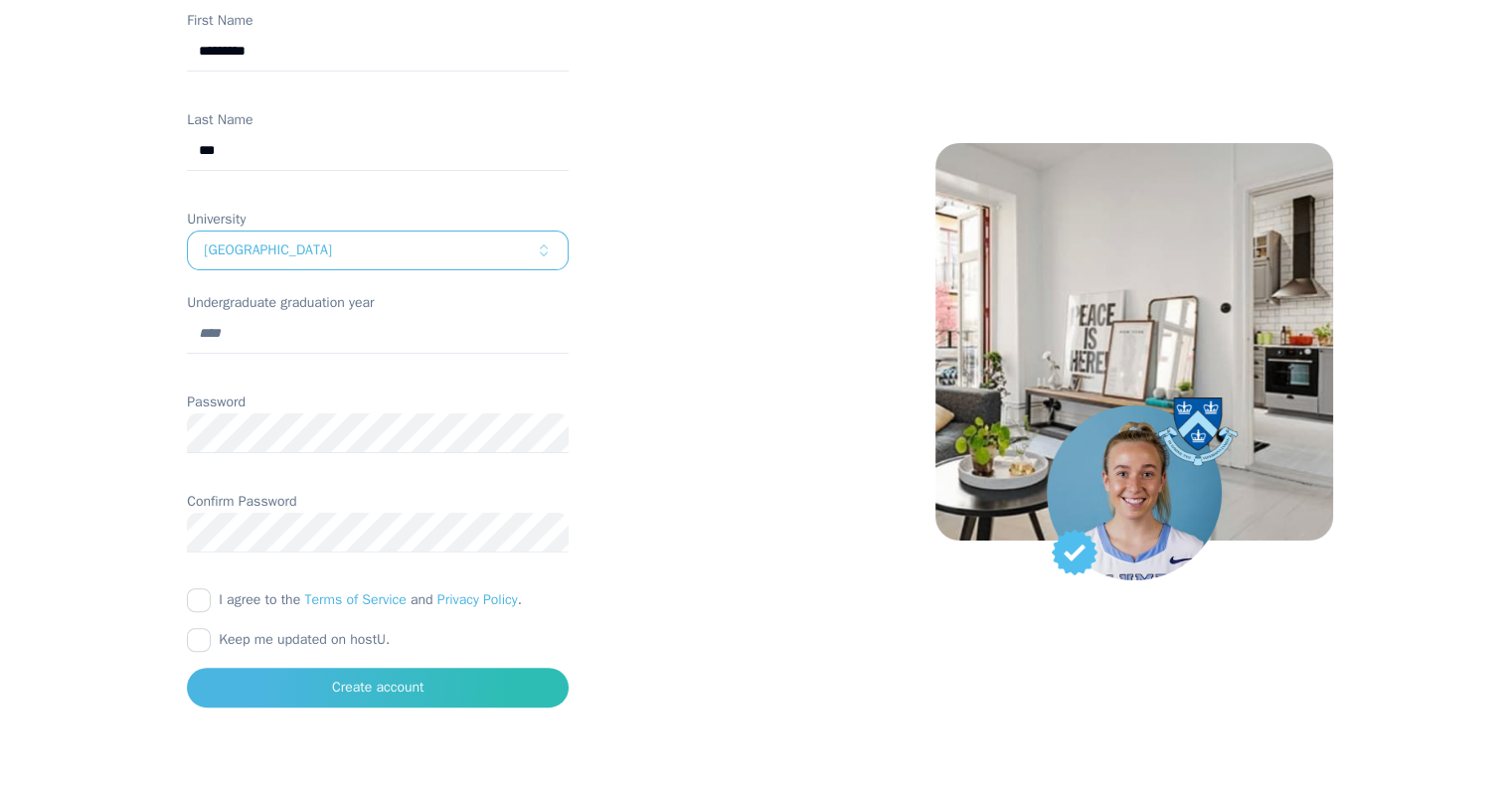 type on "****" 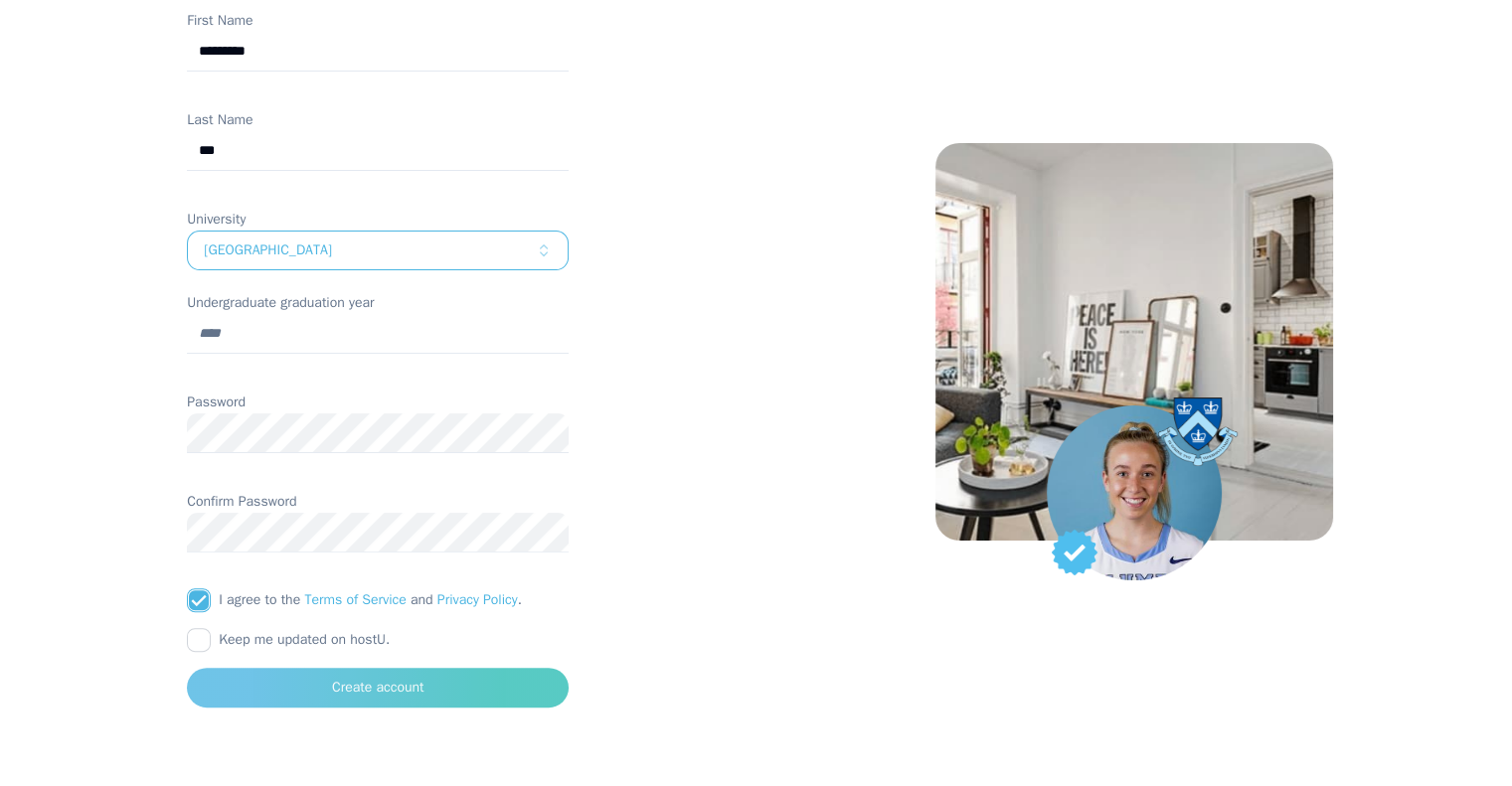 click on "Create account" at bounding box center [378, 688] 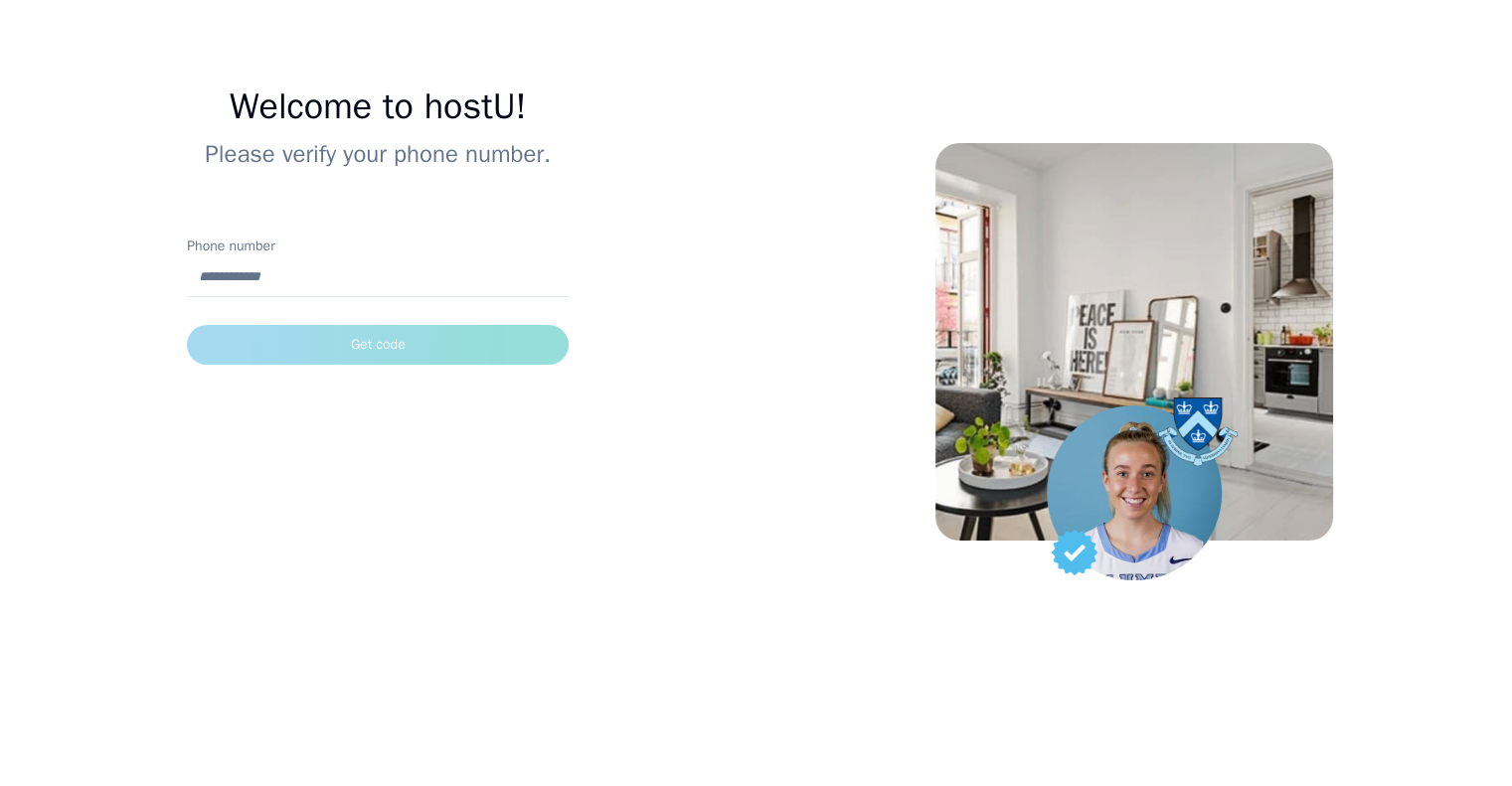 scroll, scrollTop: 72, scrollLeft: 0, axis: vertical 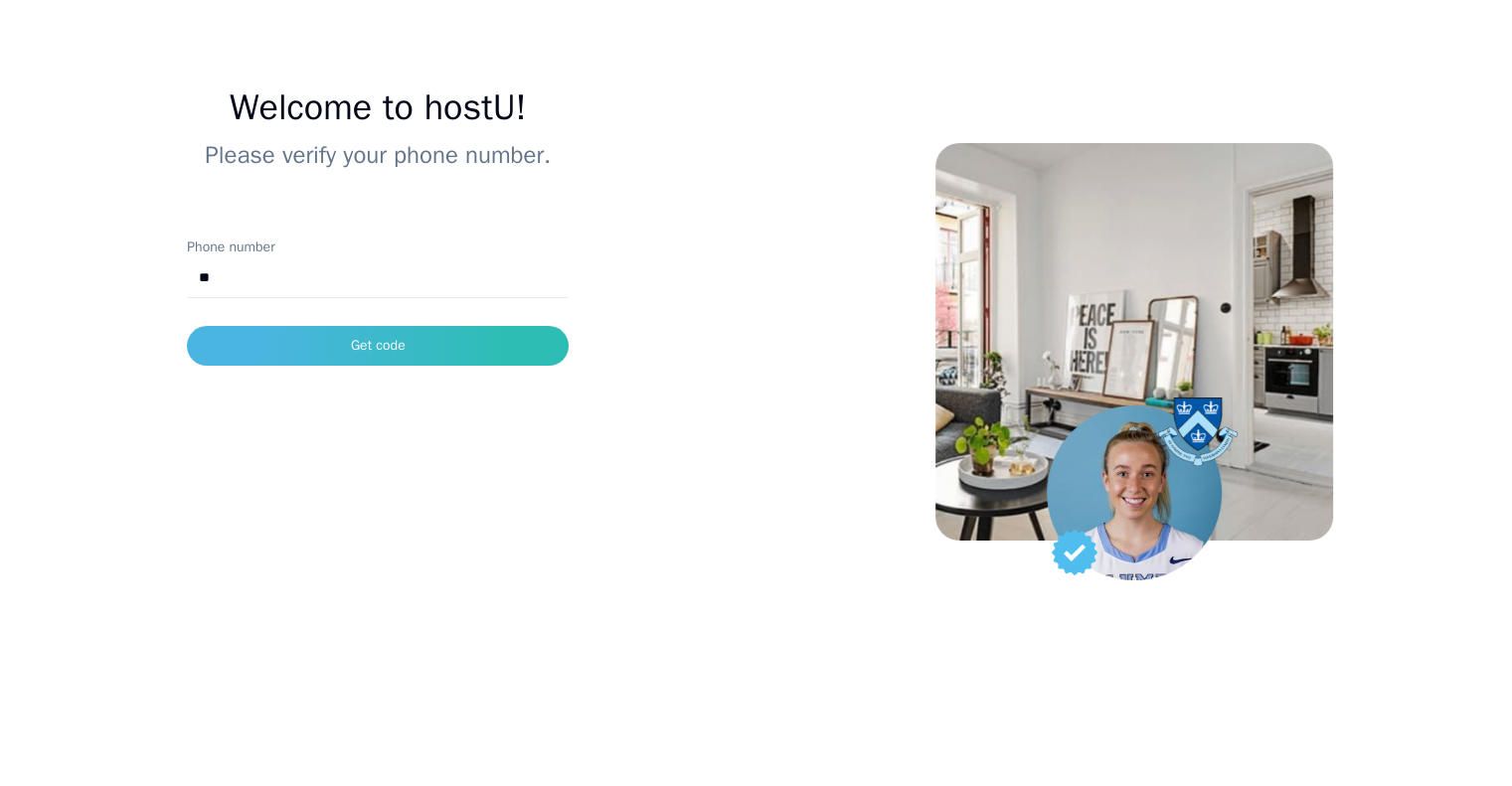 type on "**********" 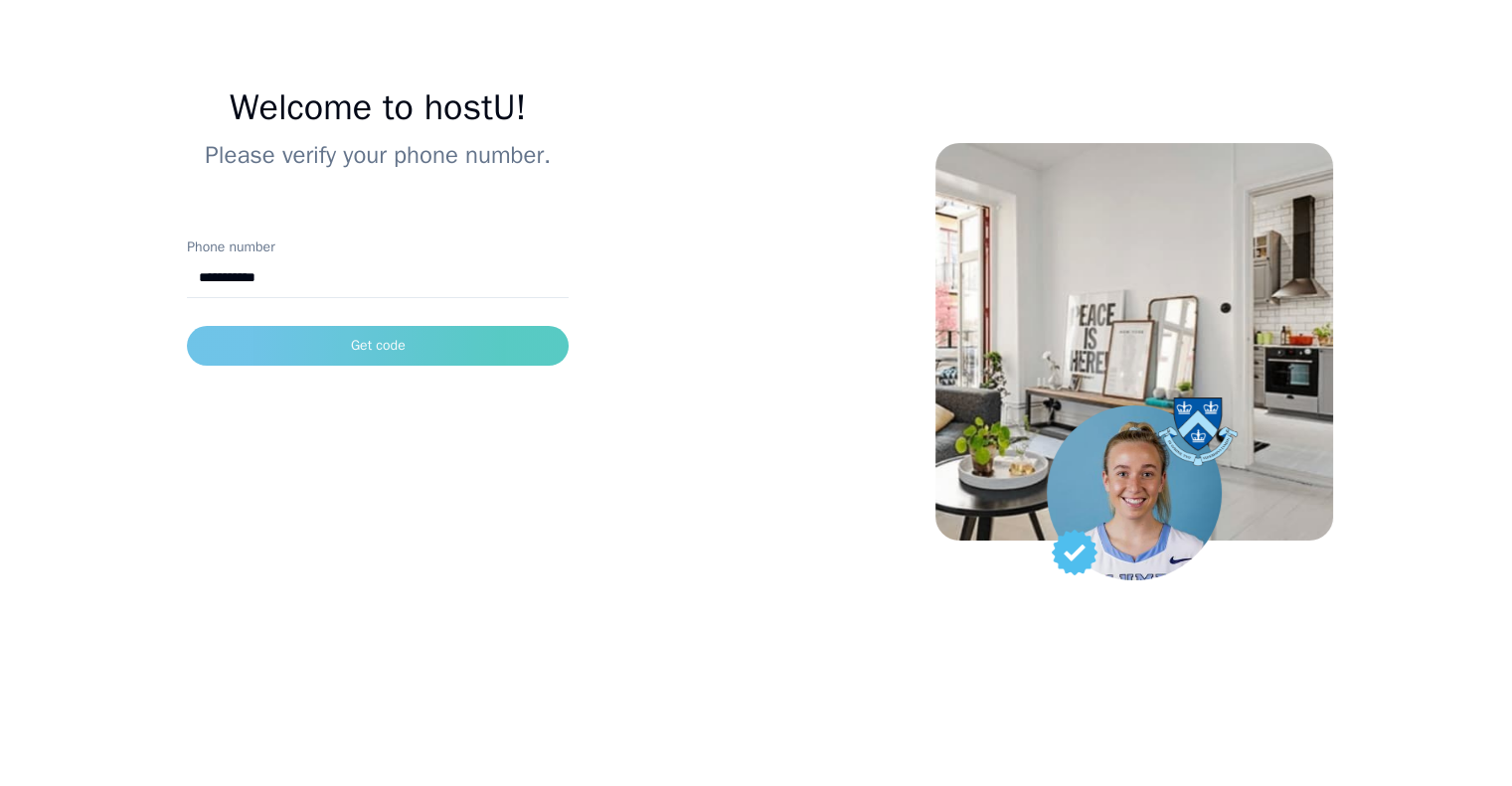 click on "Get code" at bounding box center (378, 346) 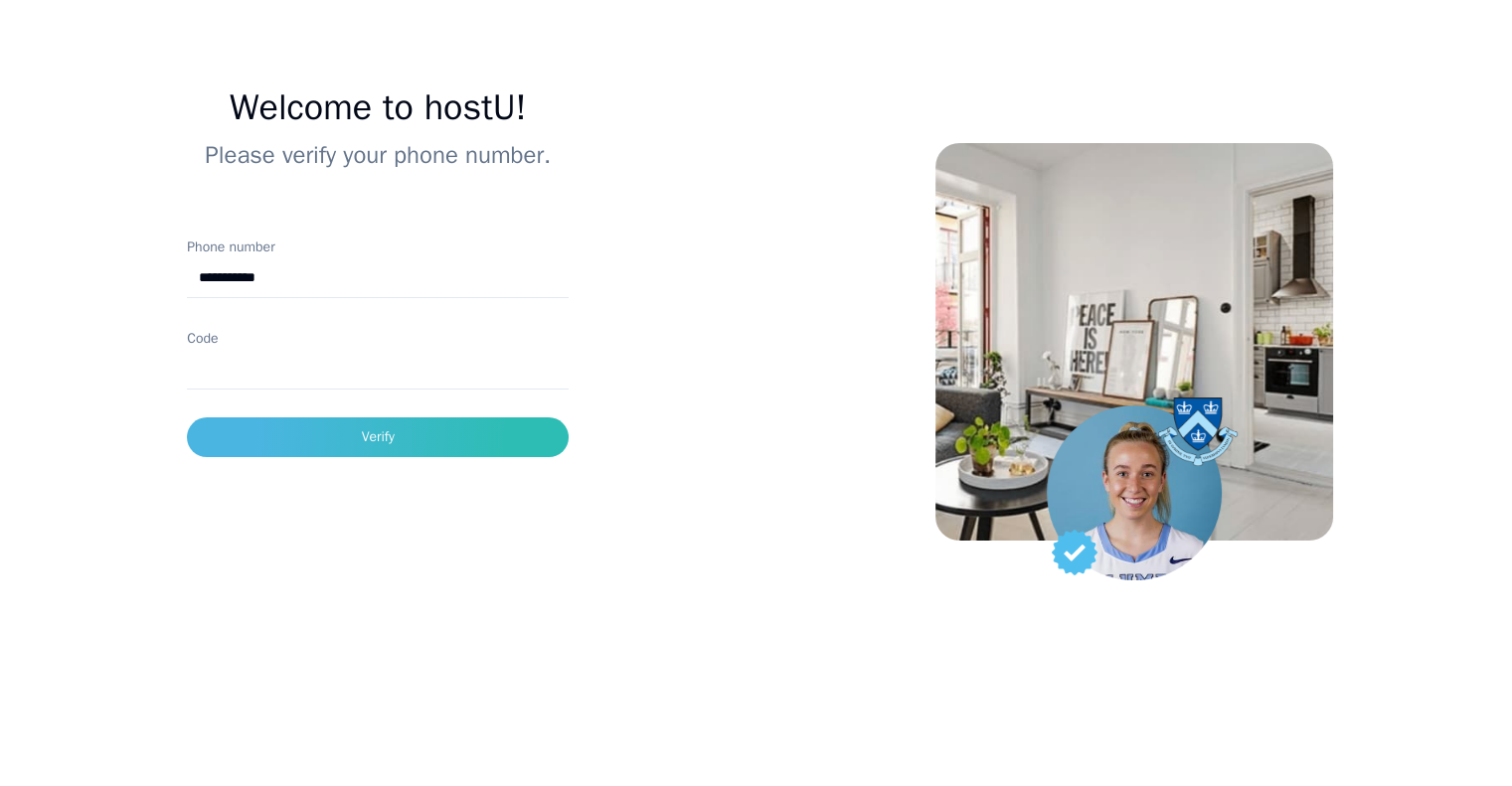 click at bounding box center [378, 399] 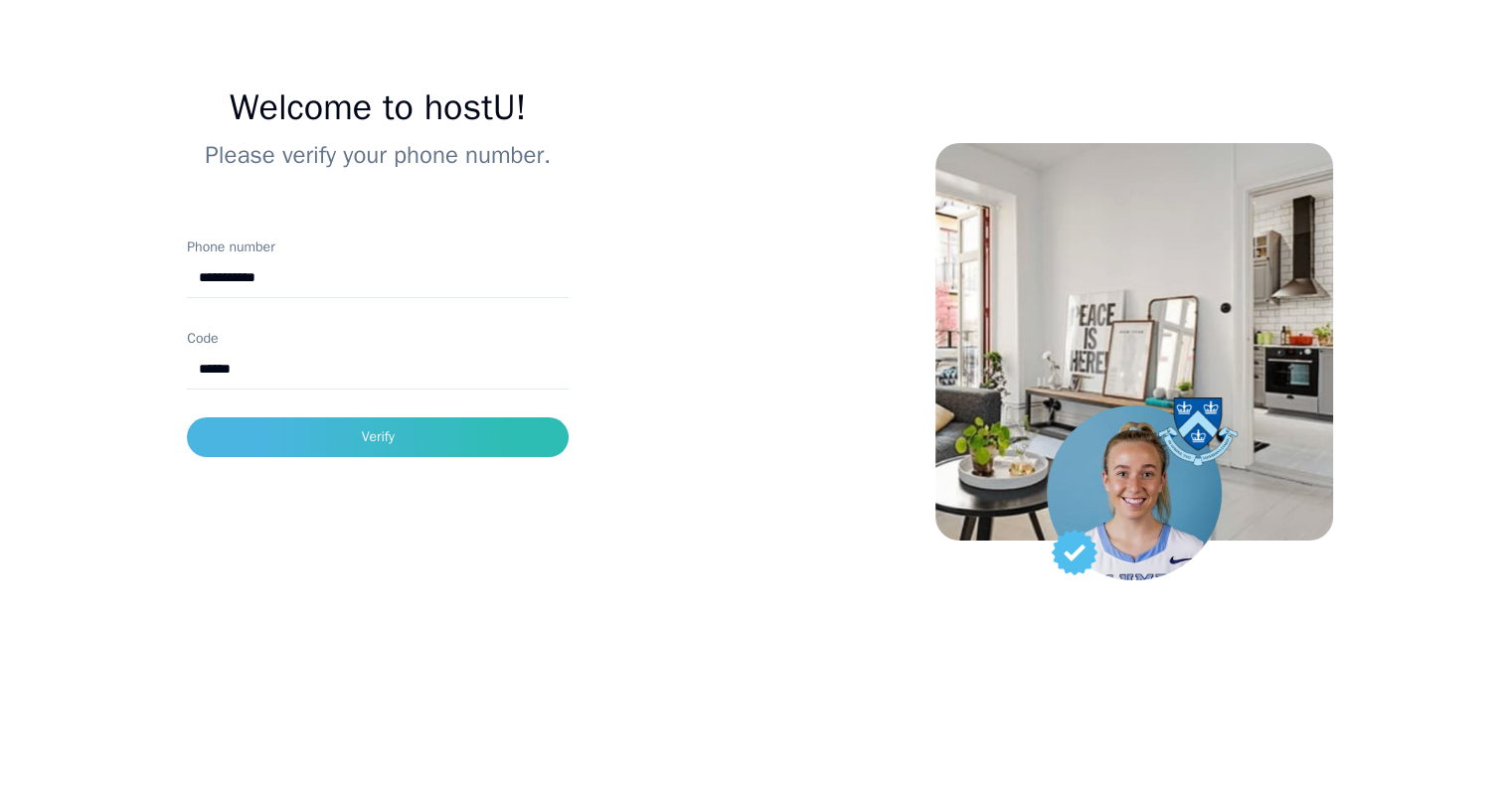 type on "******" 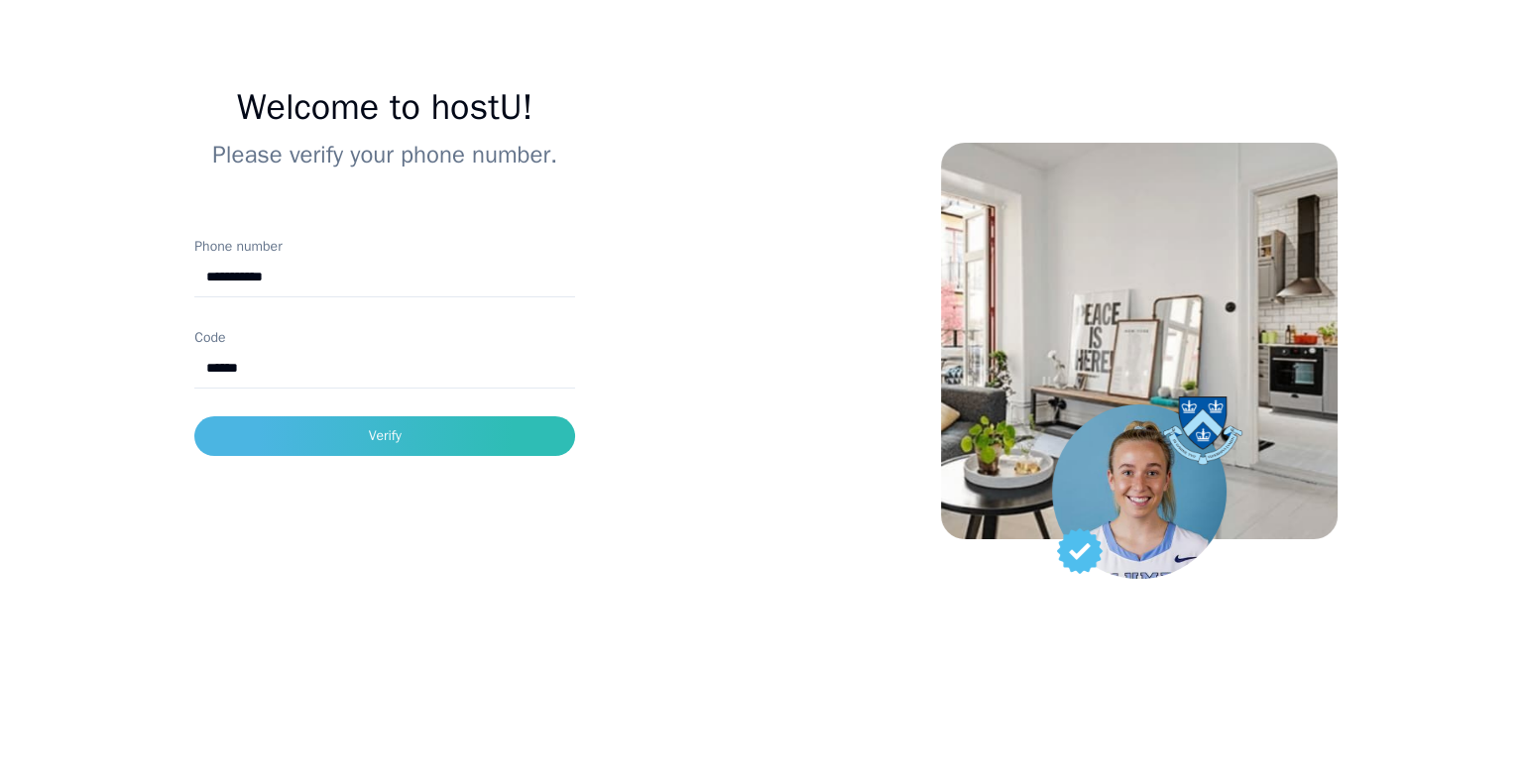 scroll, scrollTop: 0, scrollLeft: 0, axis: both 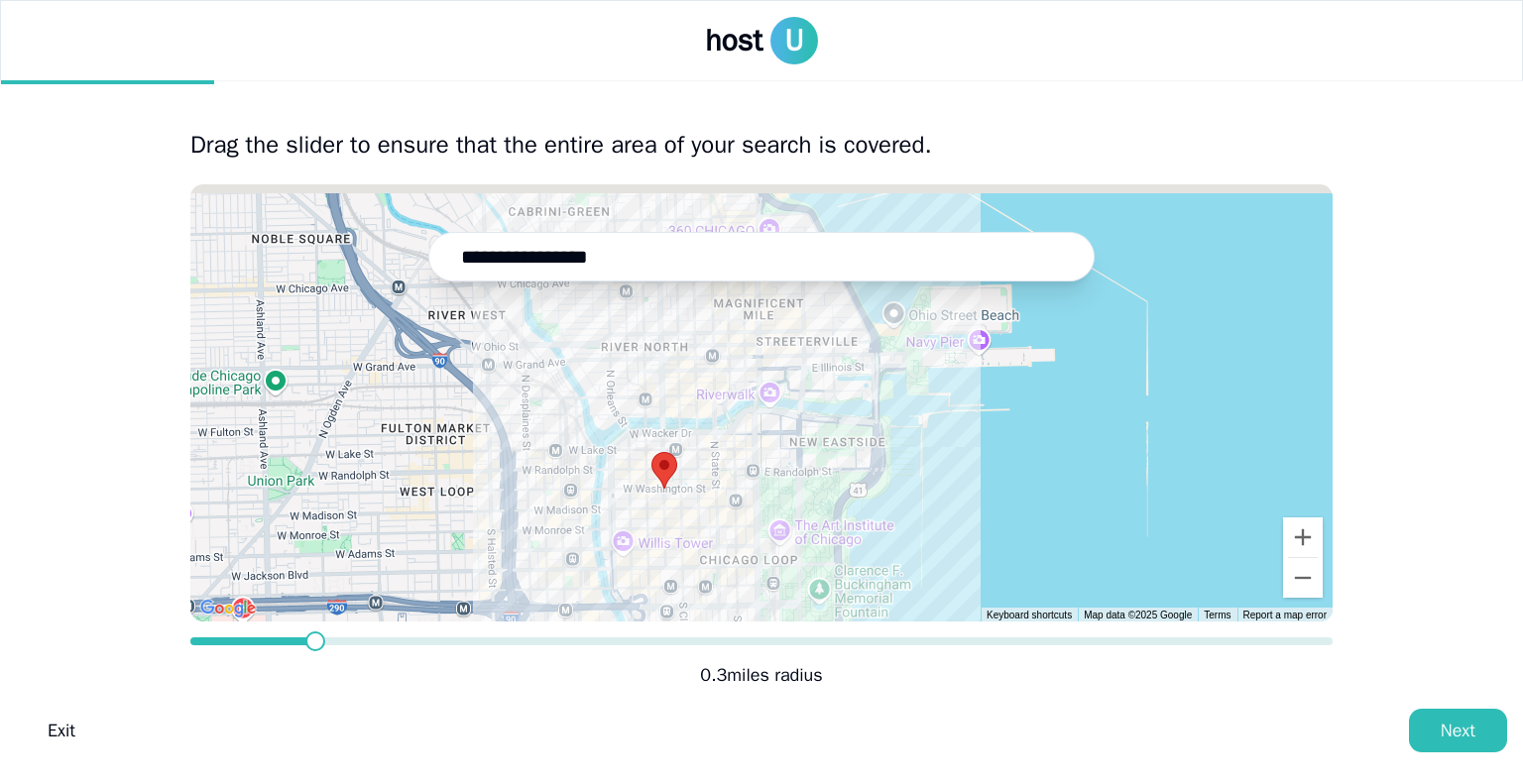 drag, startPoint x: 881, startPoint y: 383, endPoint x: 776, endPoint y: 459, distance: 129.61867 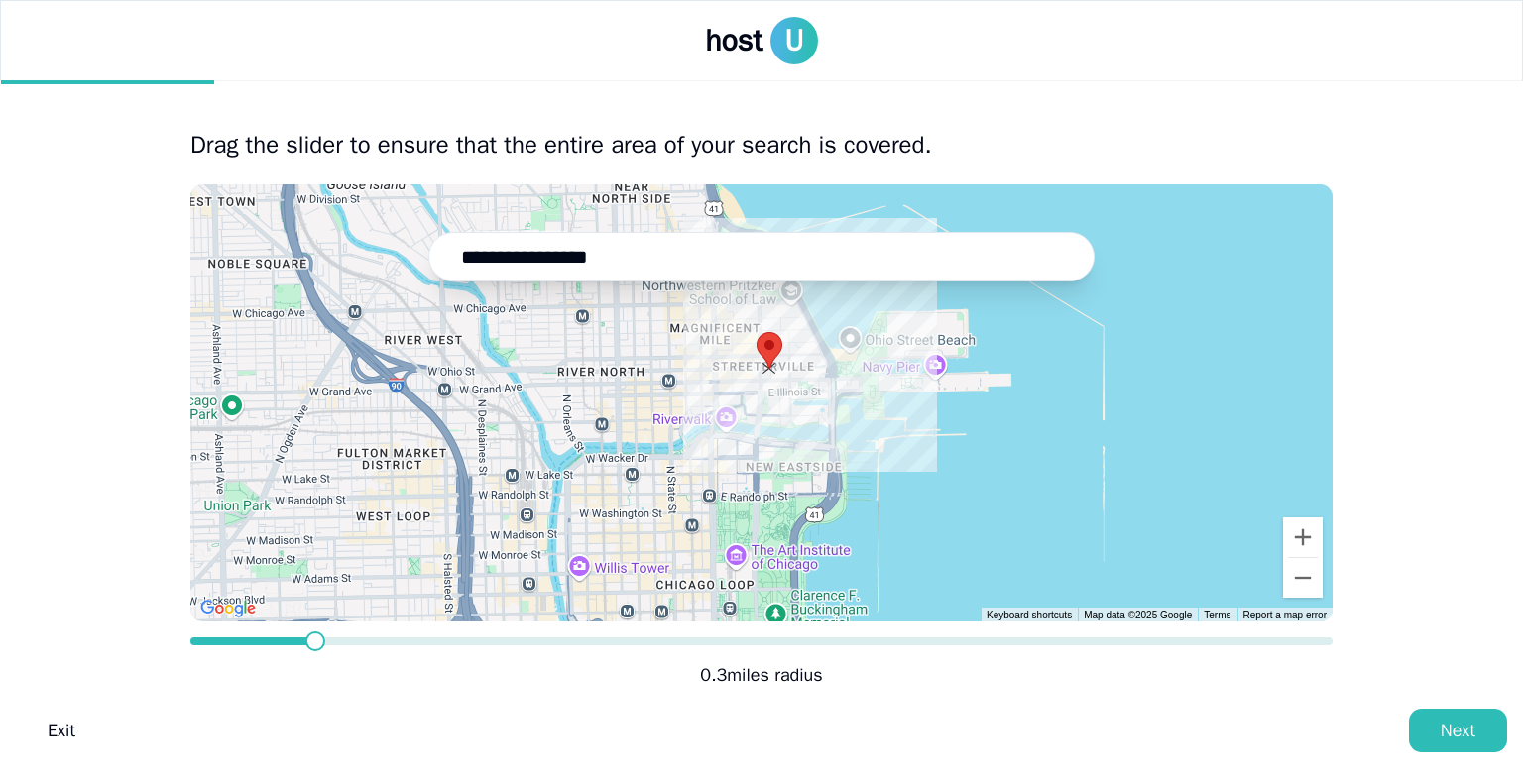 drag, startPoint x: 619, startPoint y: 487, endPoint x: 769, endPoint y: 342, distance: 208.62646 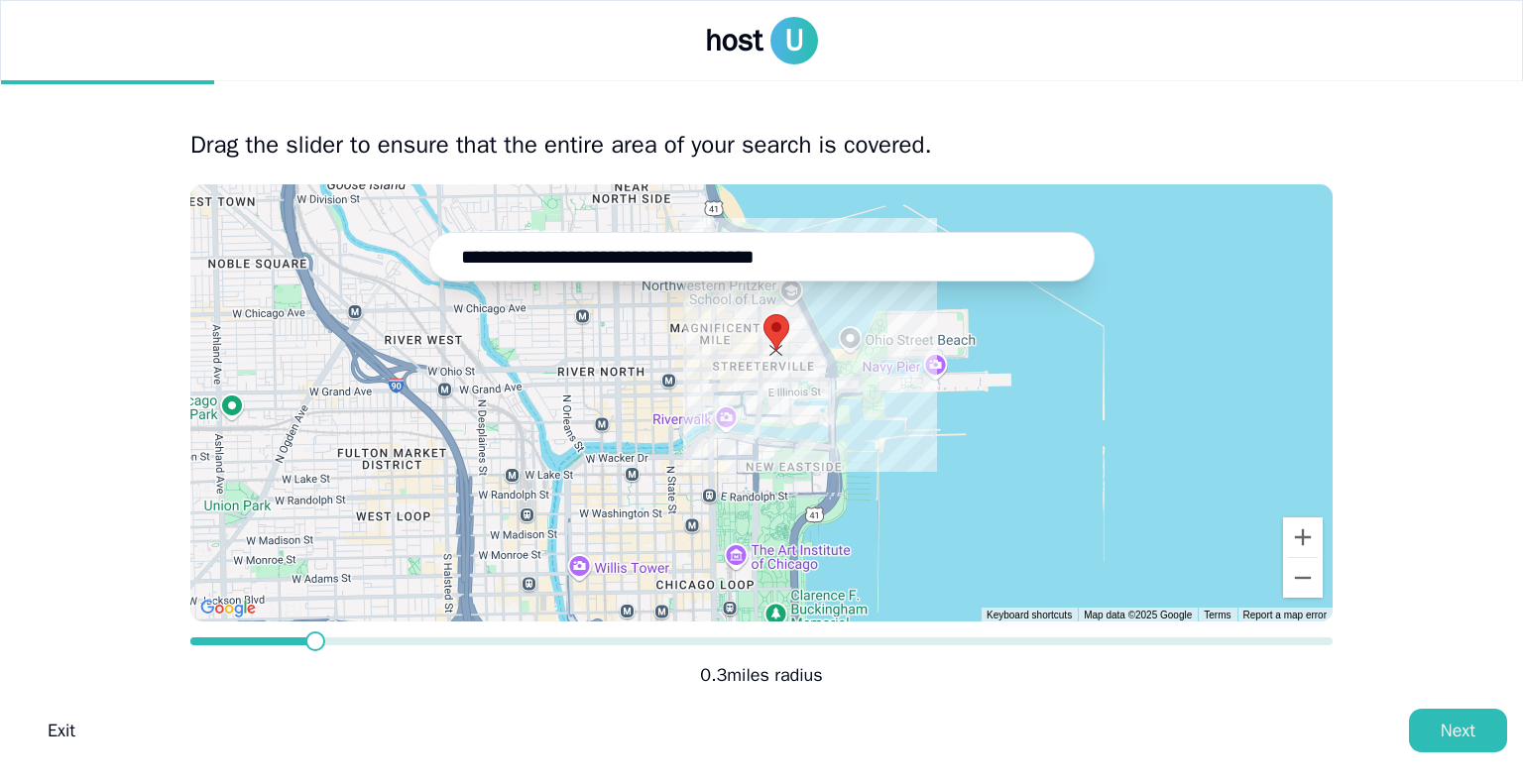 drag, startPoint x: 763, startPoint y: 336, endPoint x: 770, endPoint y: 320, distance: 17.464249 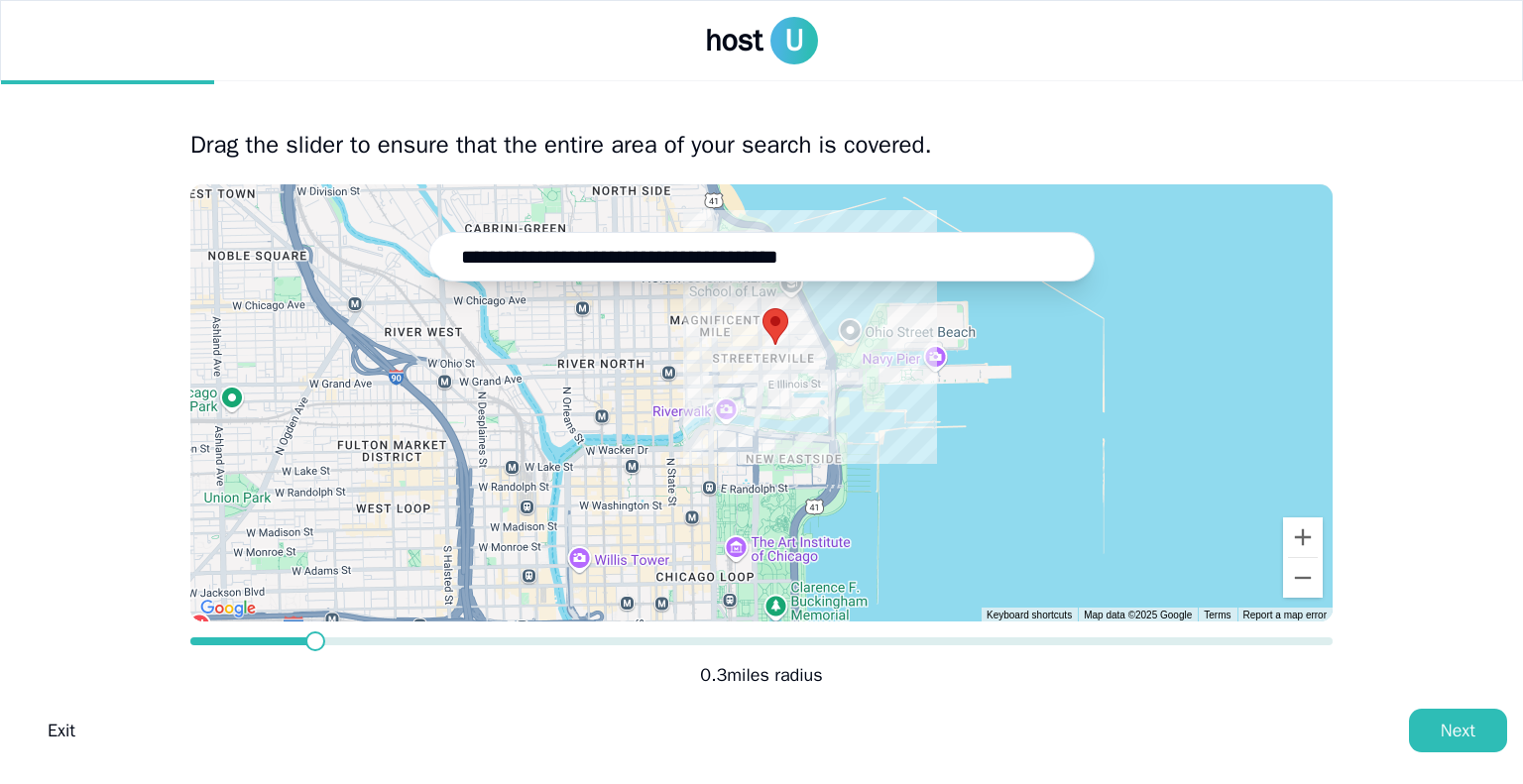 drag, startPoint x: 748, startPoint y: 337, endPoint x: 748, endPoint y: 325, distance: 12 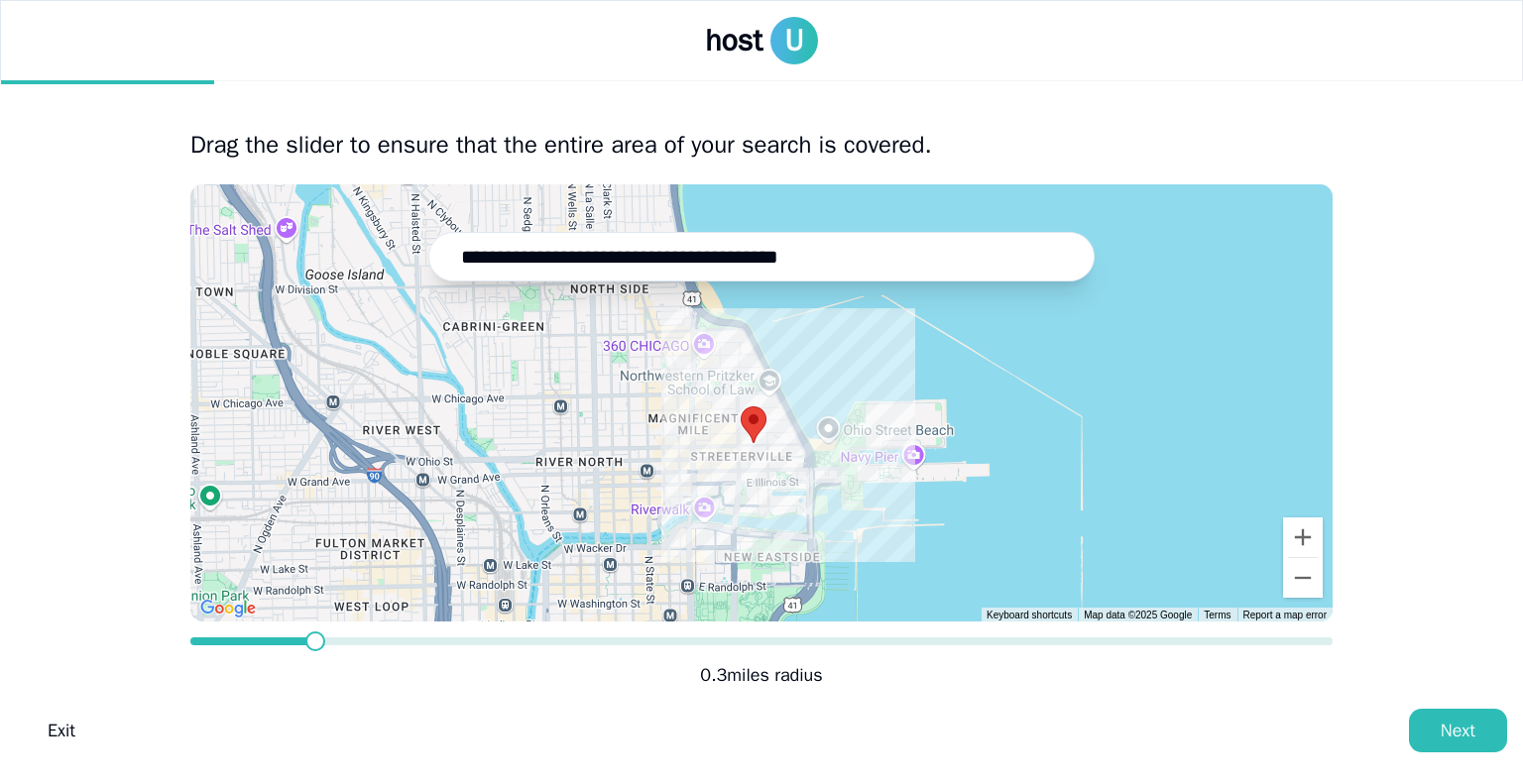drag, startPoint x: 649, startPoint y: 320, endPoint x: 707, endPoint y: 427, distance: 121.708669 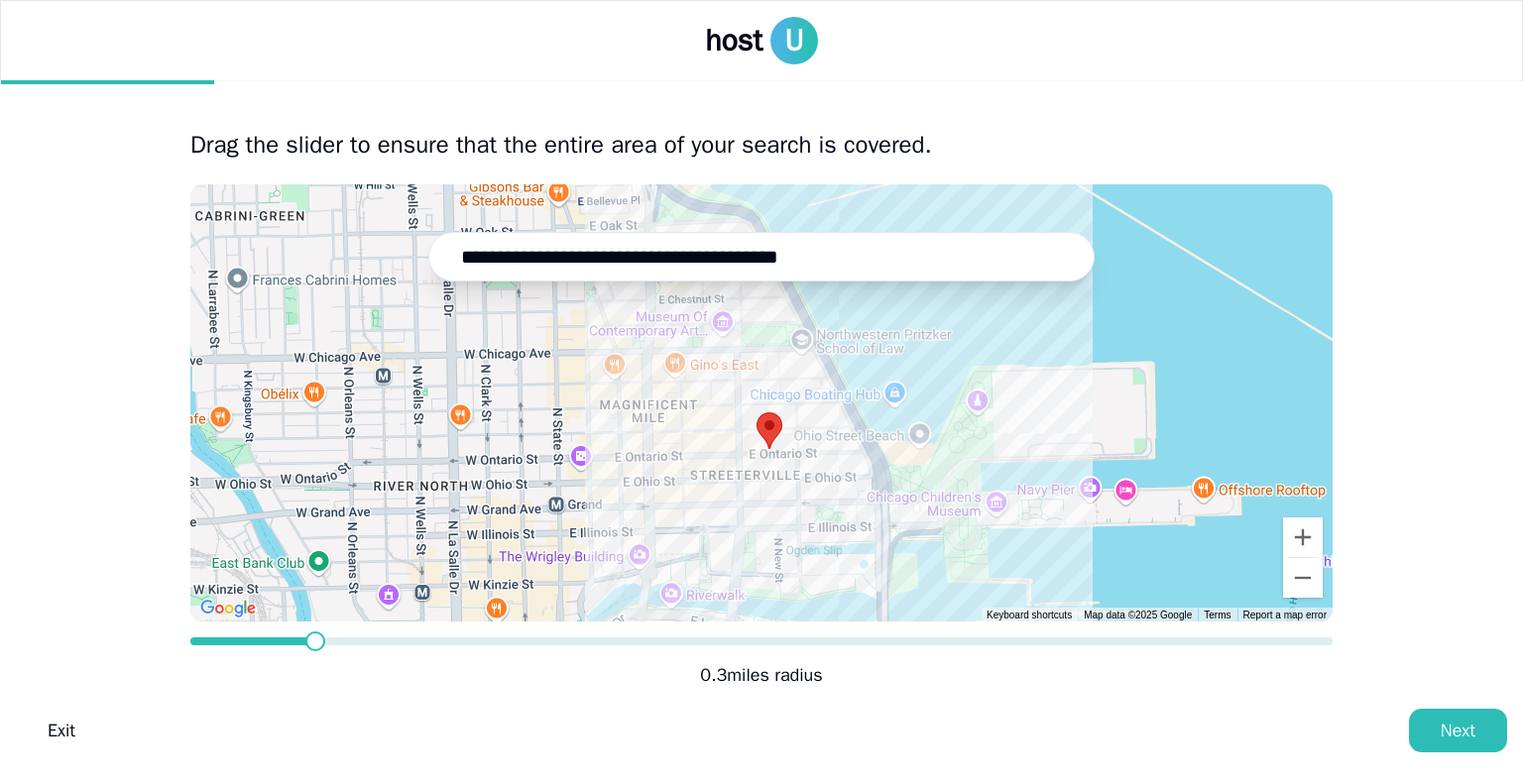 drag, startPoint x: 741, startPoint y: 422, endPoint x: 750, endPoint y: 408, distance: 16.643317 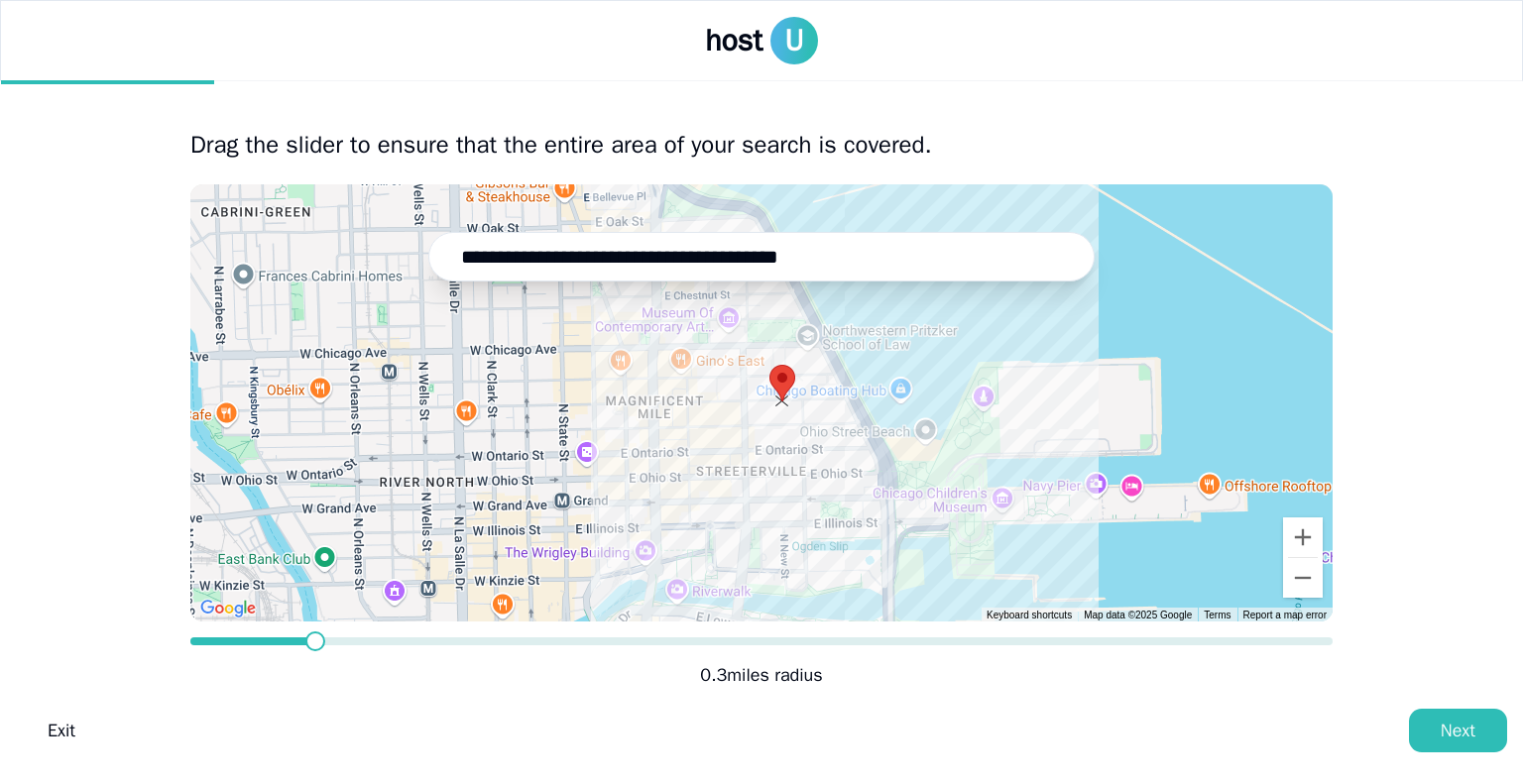 drag, startPoint x: 776, startPoint y: 429, endPoint x: 783, endPoint y: 384, distance: 45.54119 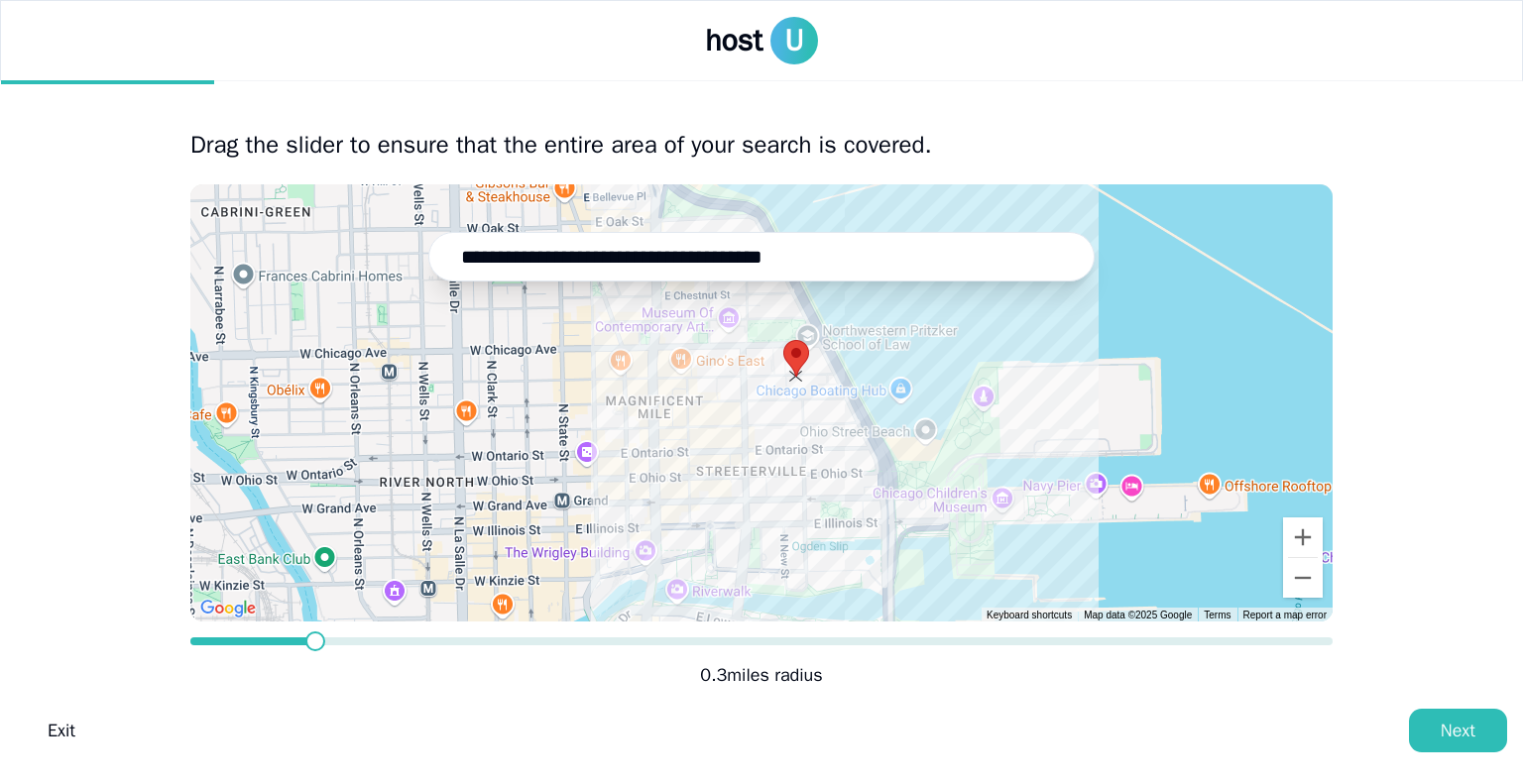 drag, startPoint x: 786, startPoint y: 375, endPoint x: 801, endPoint y: 352, distance: 27.45906 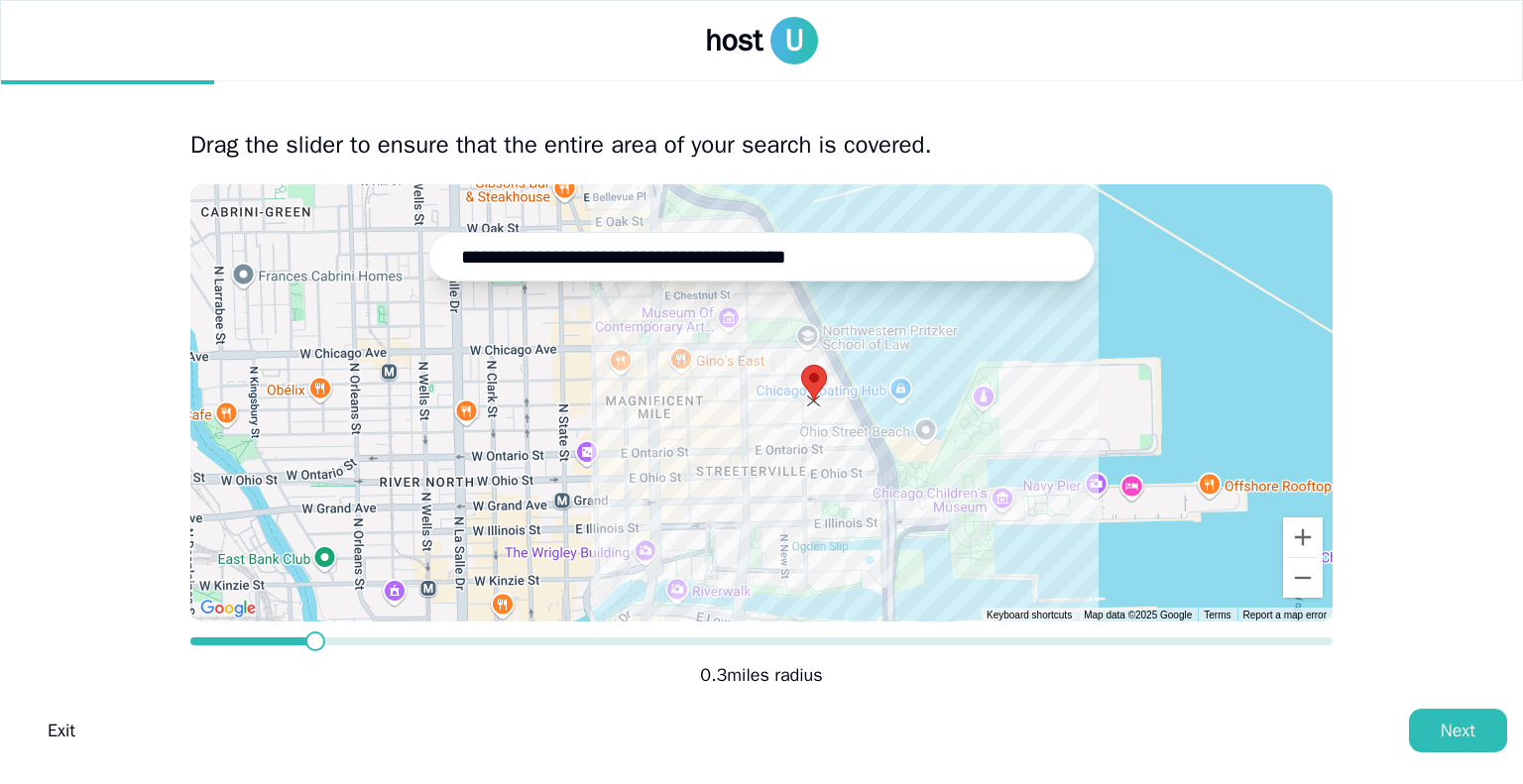 drag, startPoint x: 791, startPoint y: 355, endPoint x: 813, endPoint y: 386, distance: 38.013156 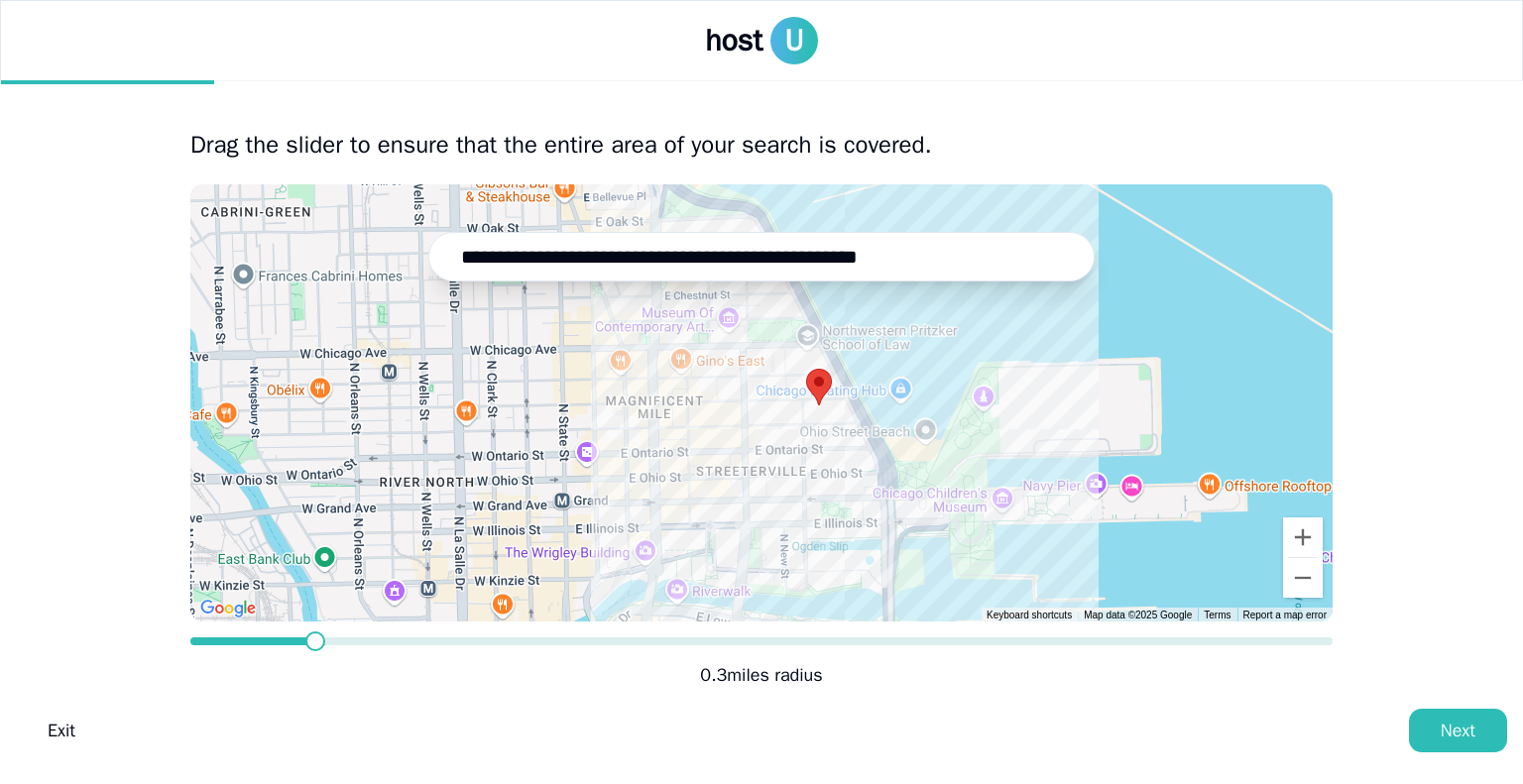 click at bounding box center [806, 369] 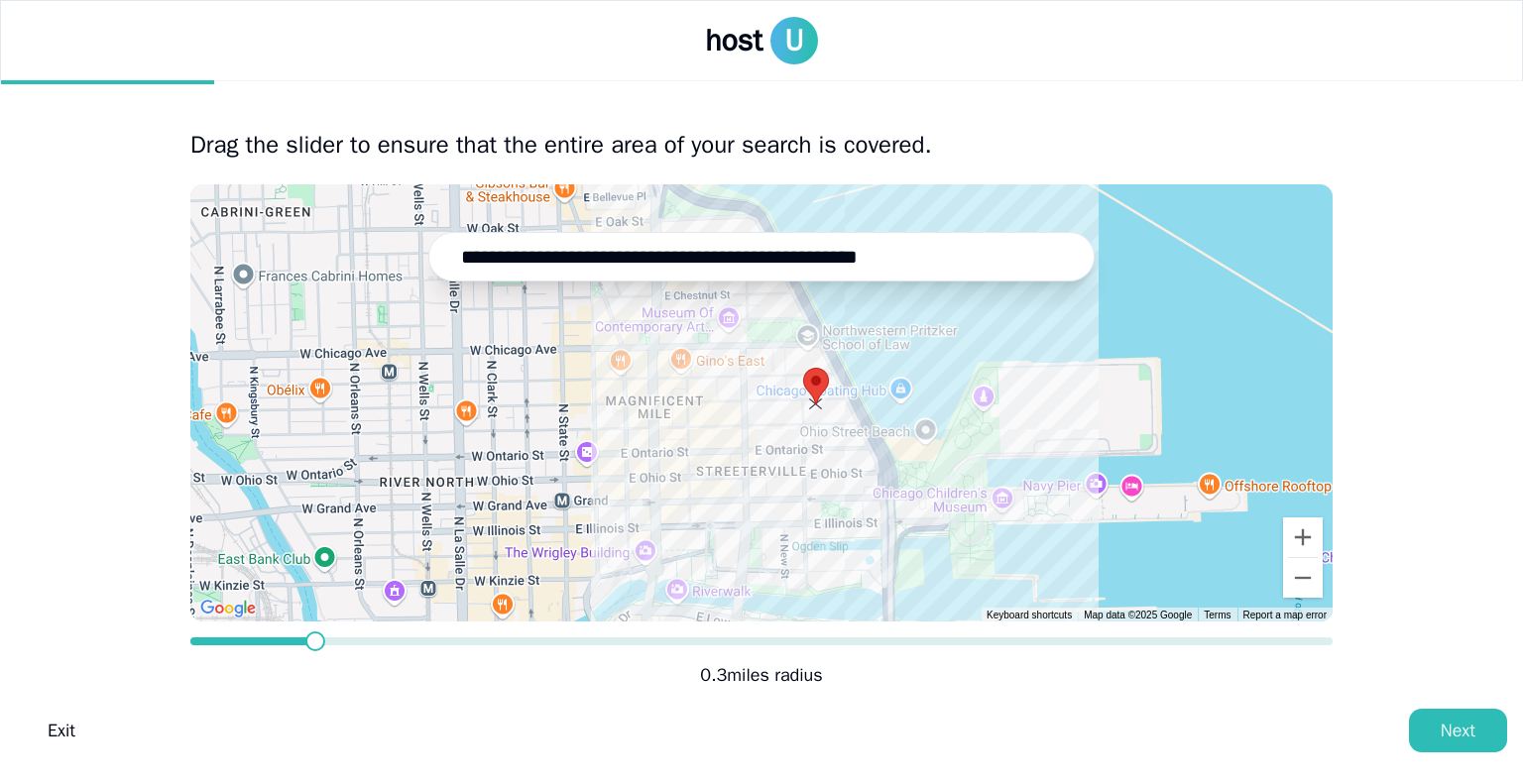 click at bounding box center [803, 368] 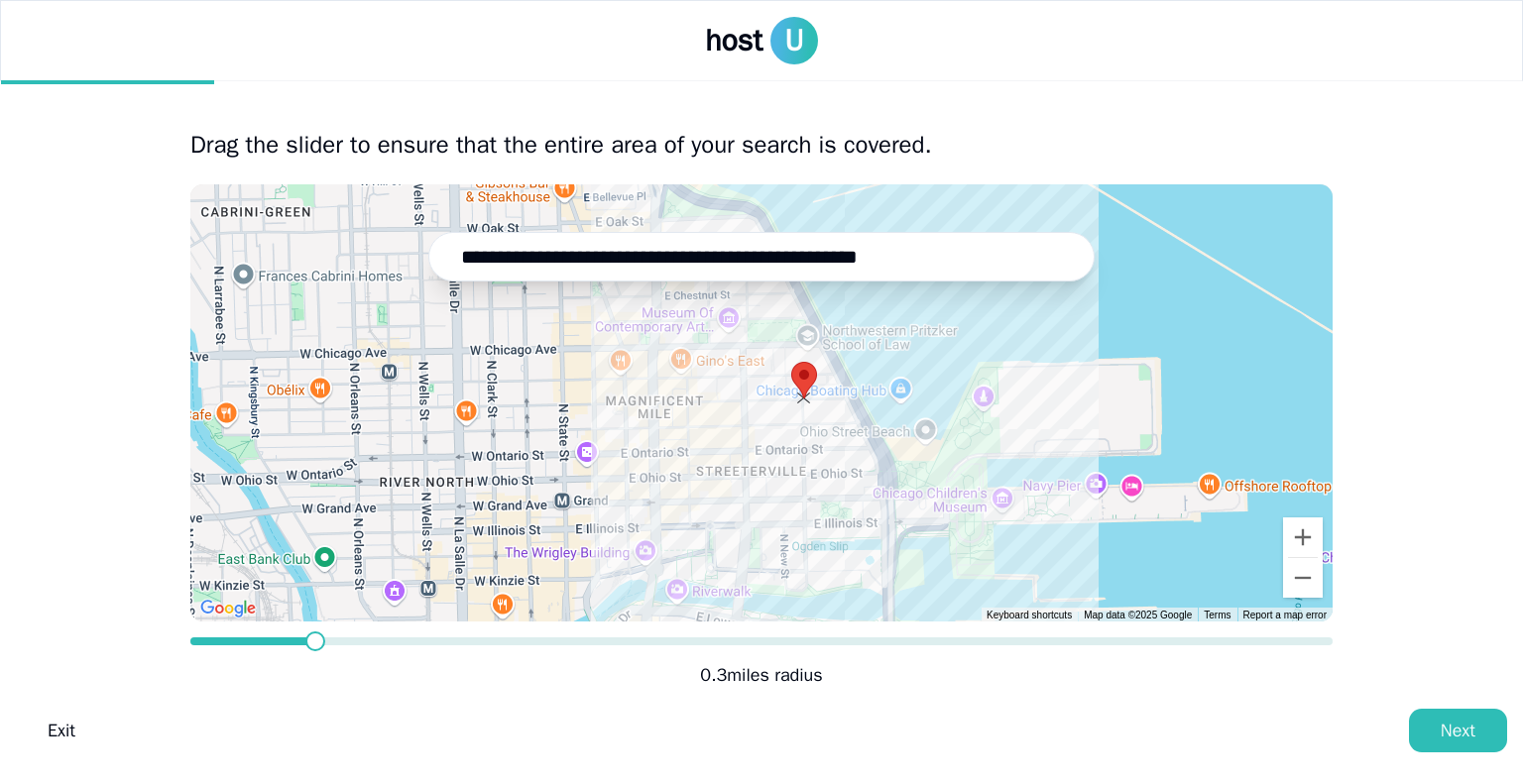 drag, startPoint x: 810, startPoint y: 375, endPoint x: 793, endPoint y: 368, distance: 18.384776 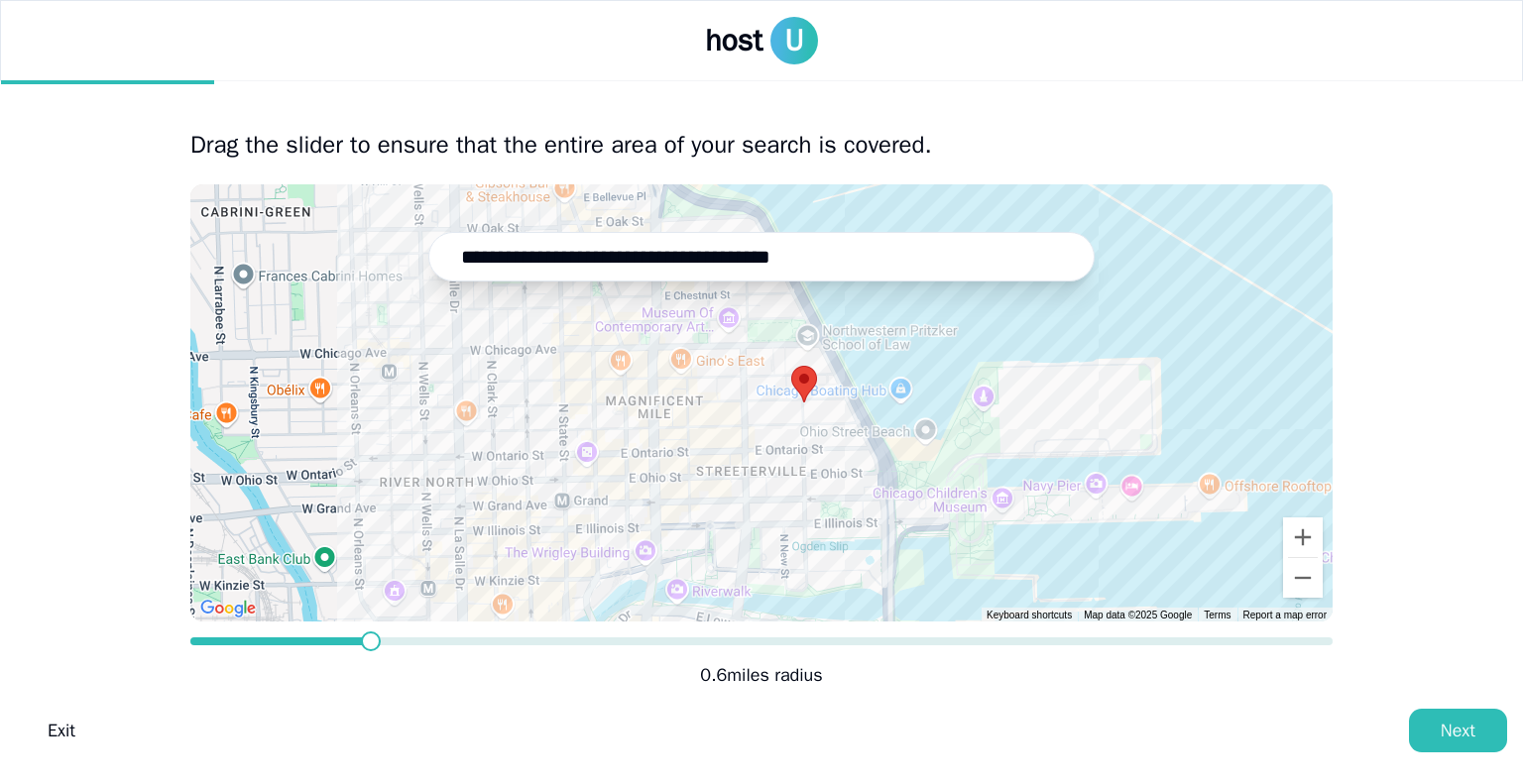 click at bounding box center (371, 641) 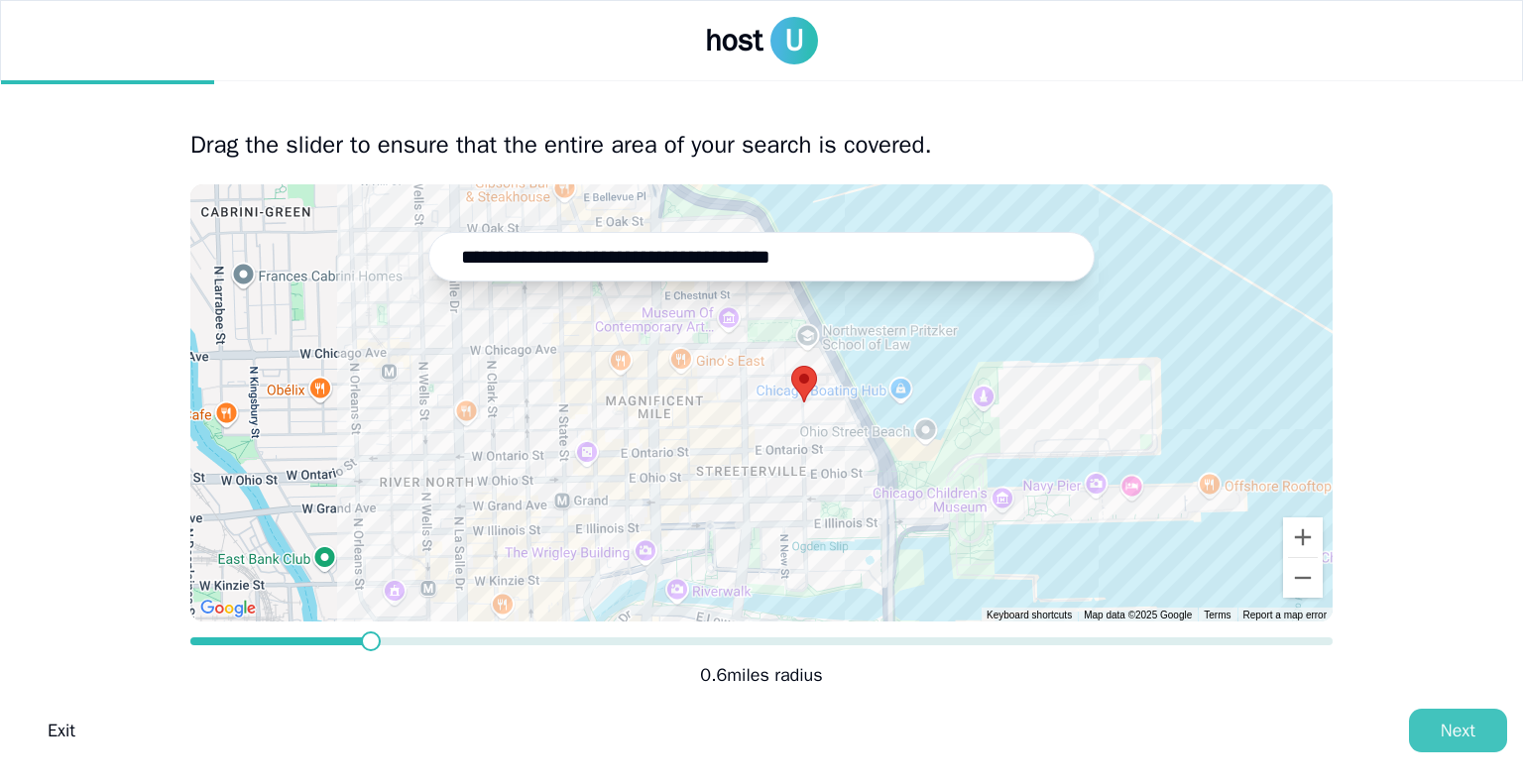 click on "Next" at bounding box center (1458, 730) 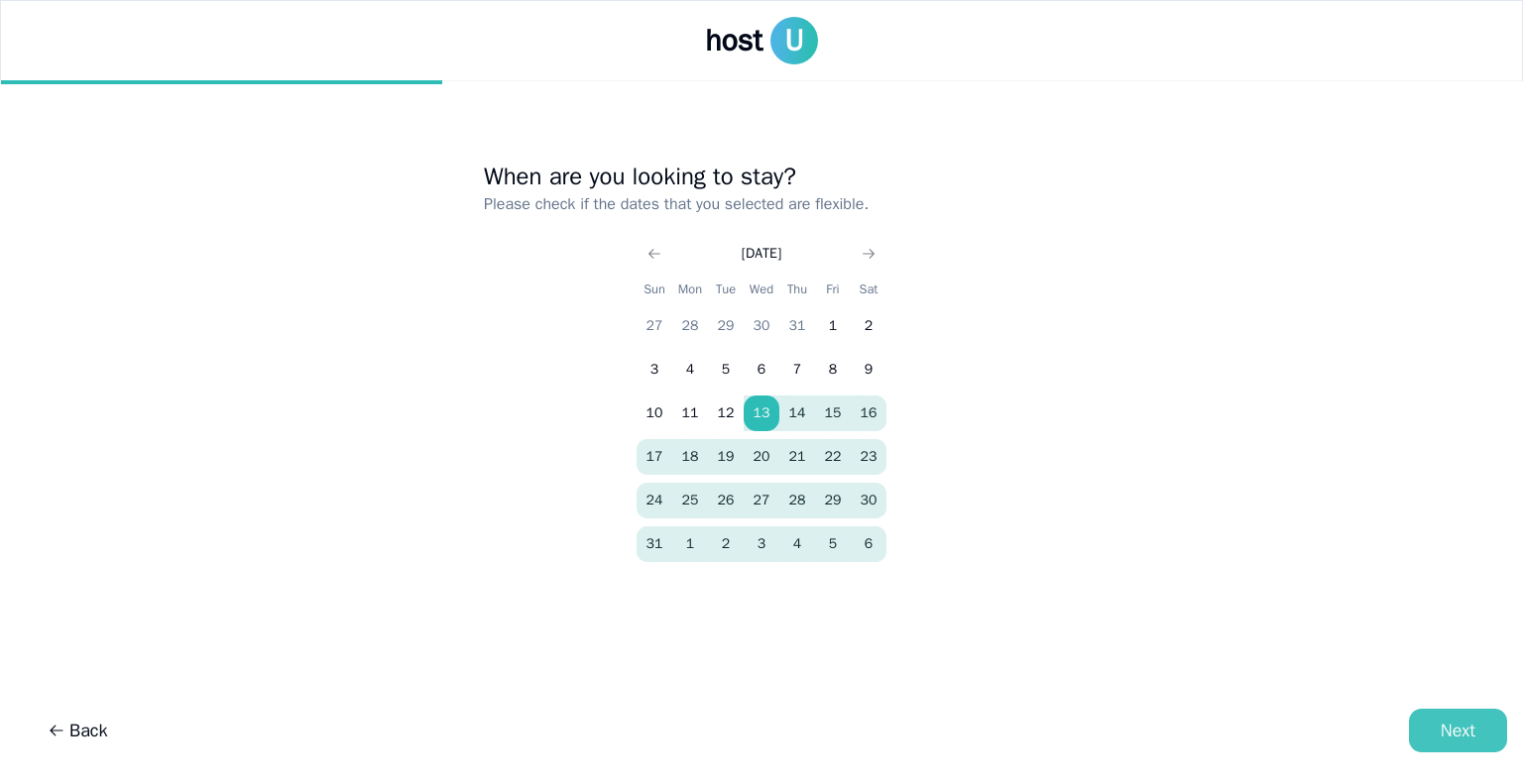 click on "Next" at bounding box center [1458, 730] 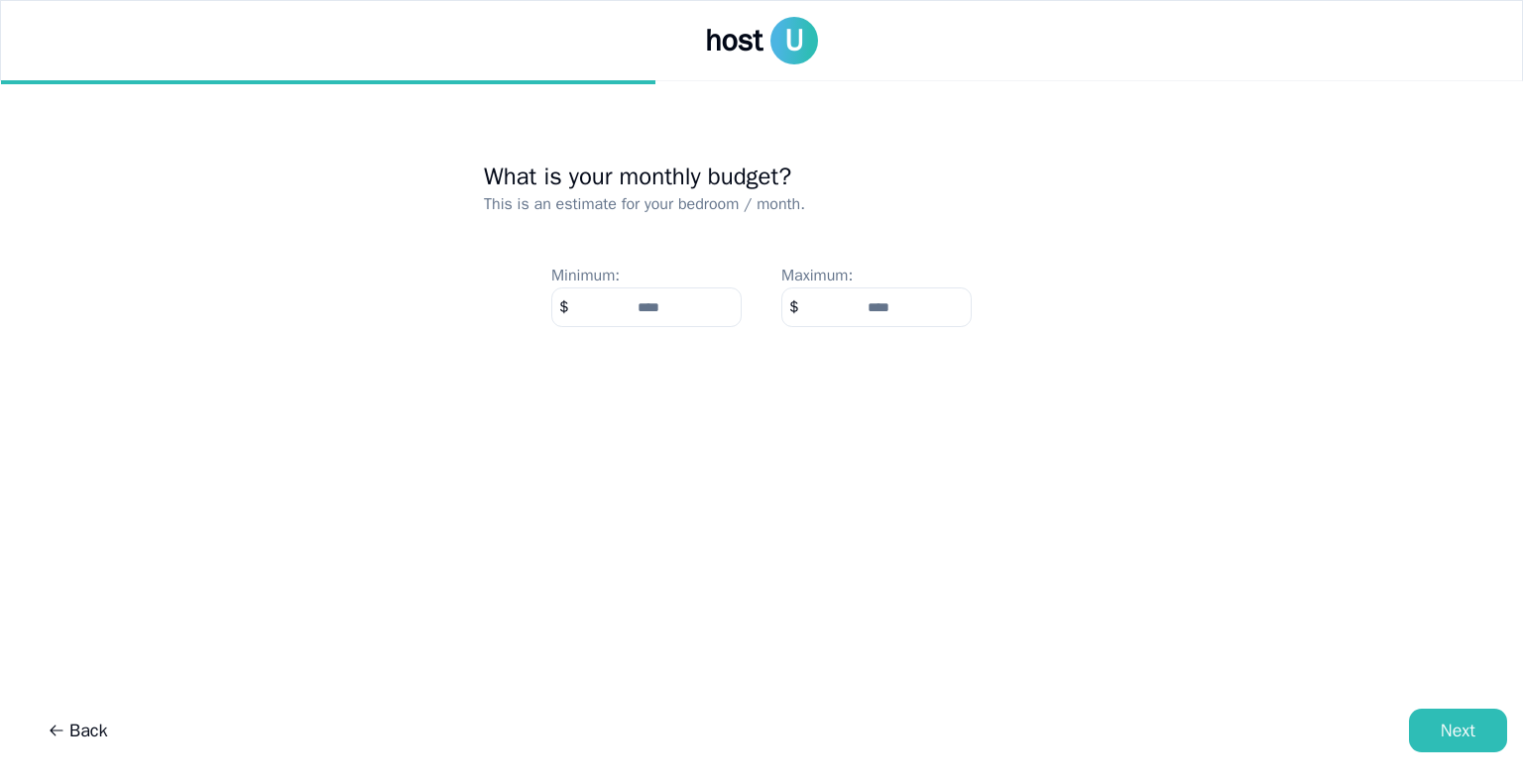 type on "***" 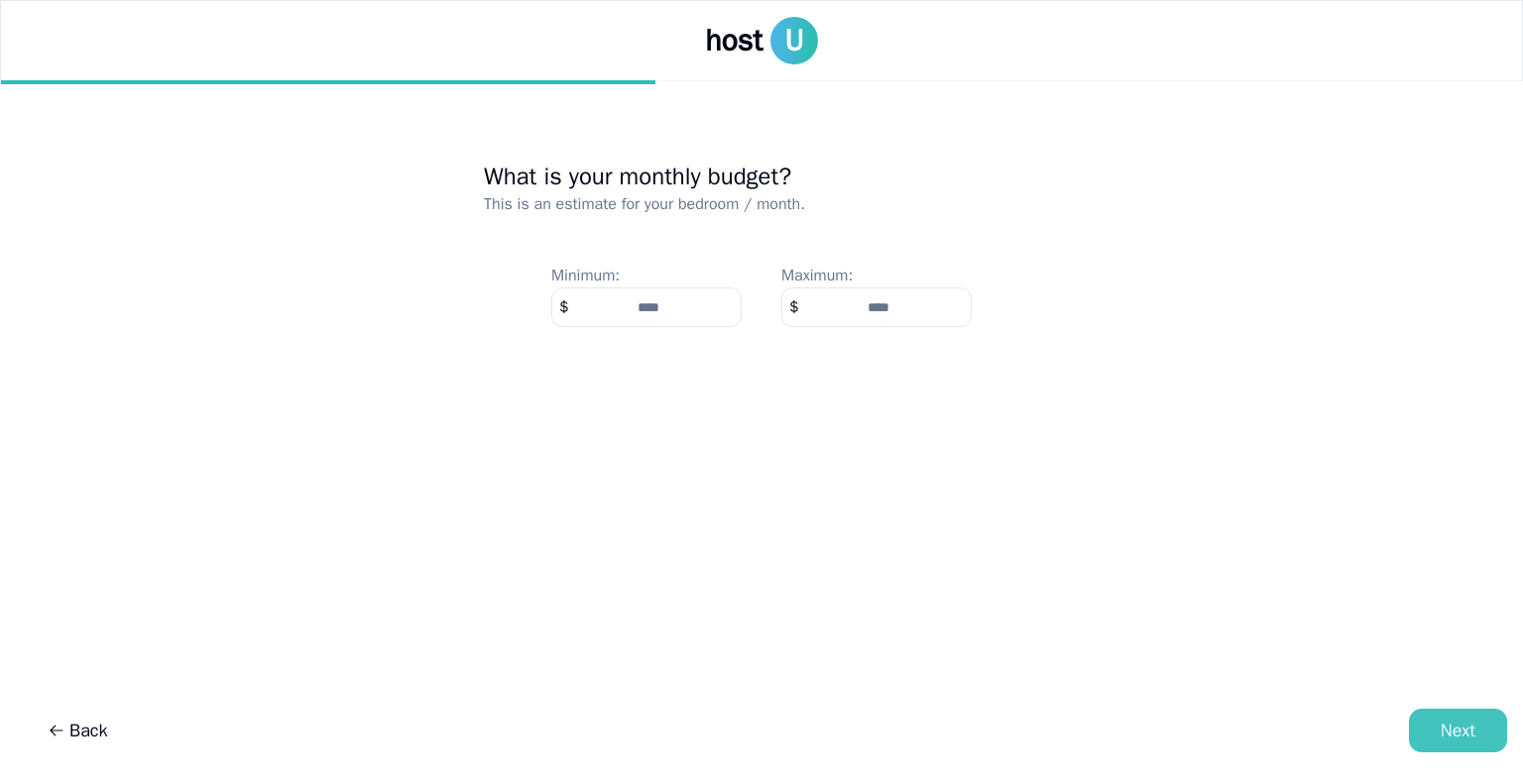 type on "****" 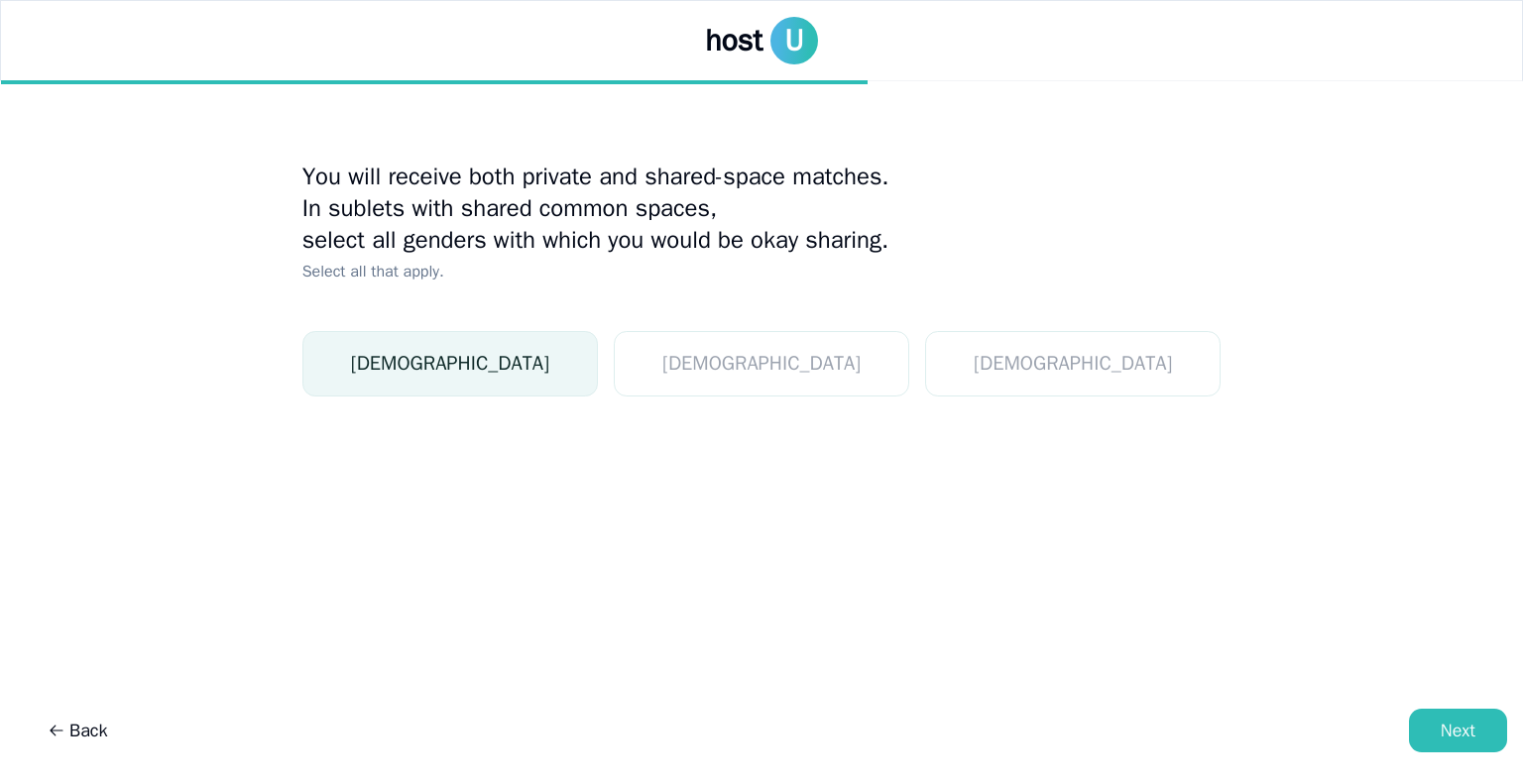 click on "[DEMOGRAPHIC_DATA]" at bounding box center [450, 364] 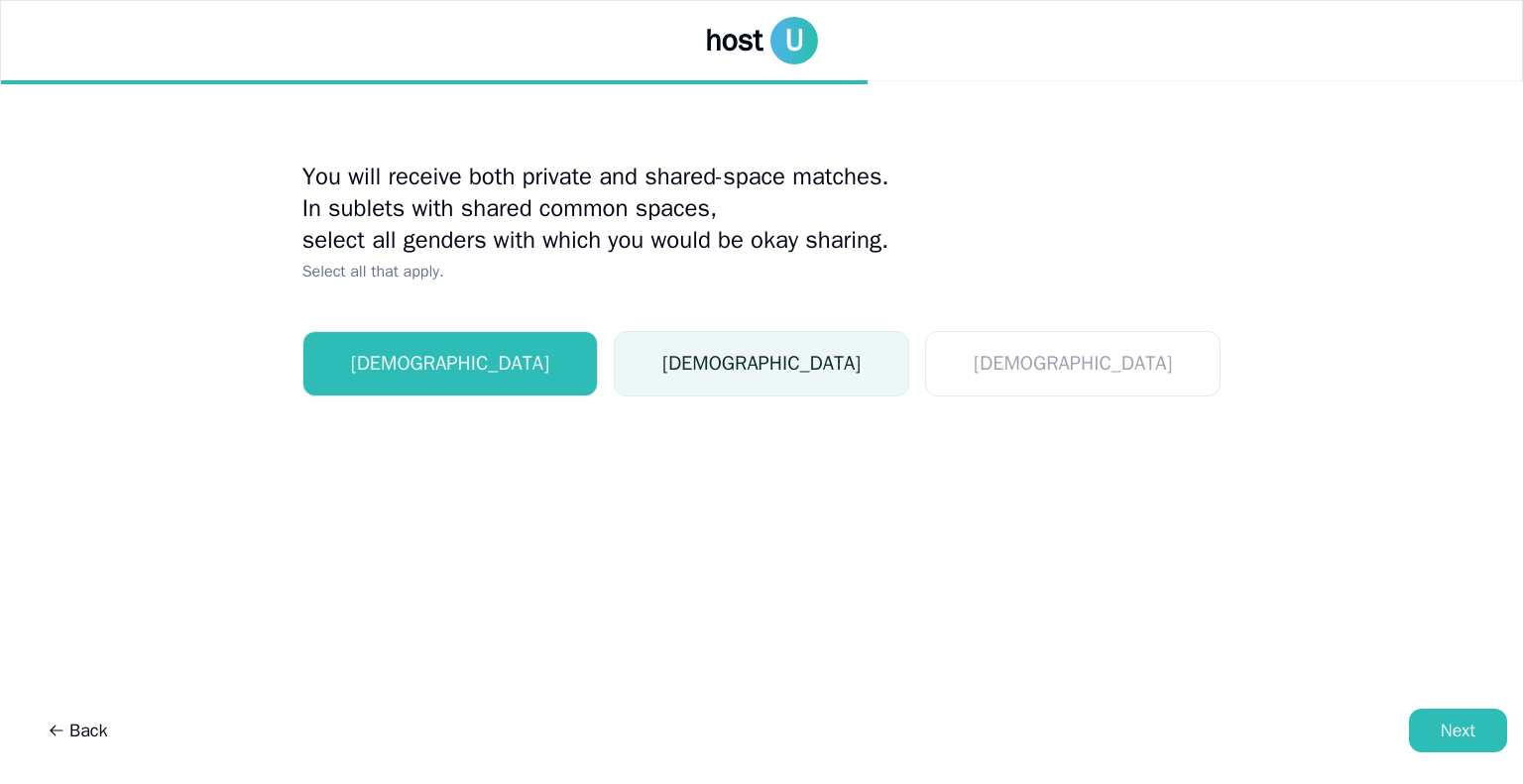 click on "[DEMOGRAPHIC_DATA]" at bounding box center (762, 364) 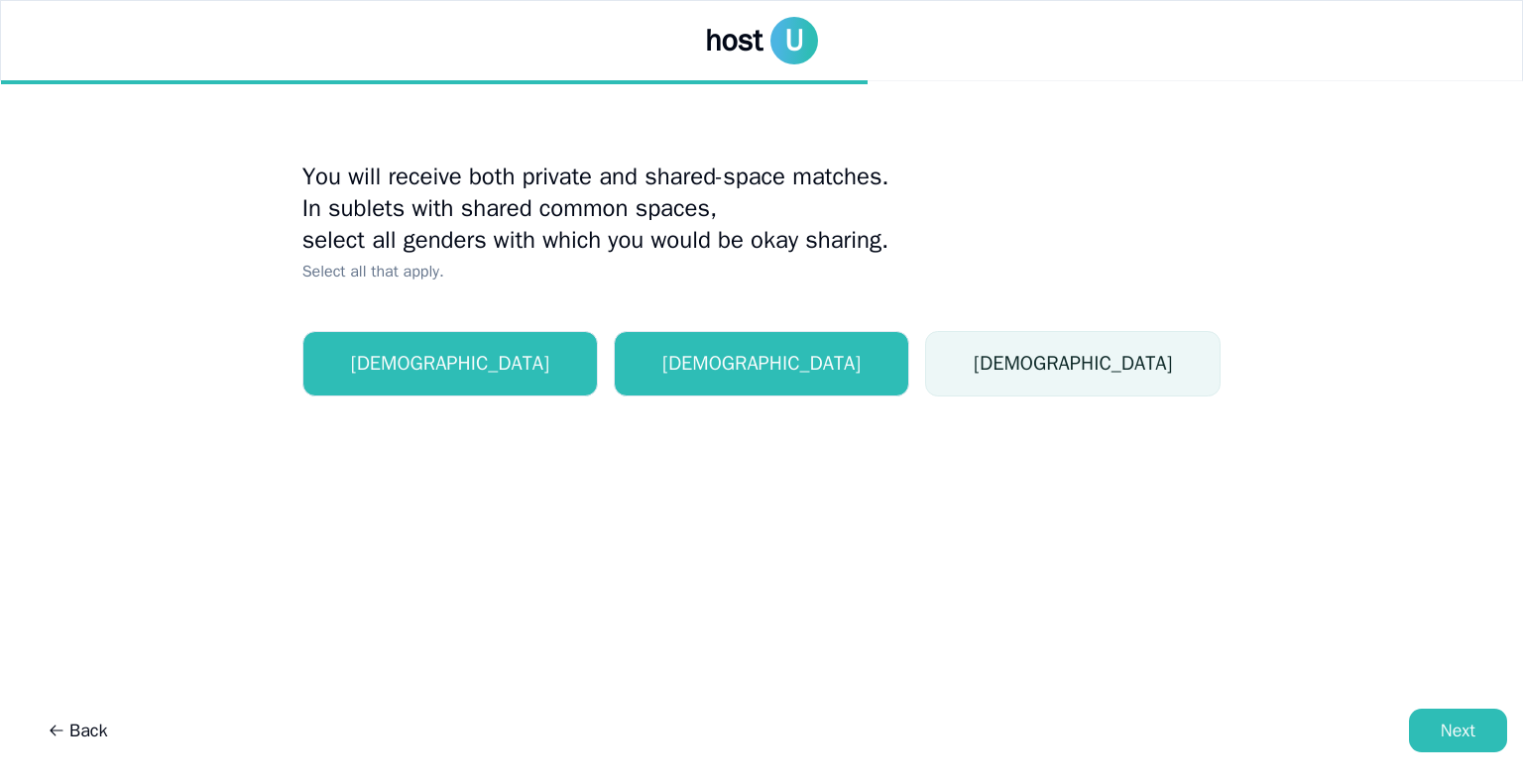 click on "[DEMOGRAPHIC_DATA]" at bounding box center [1073, 364] 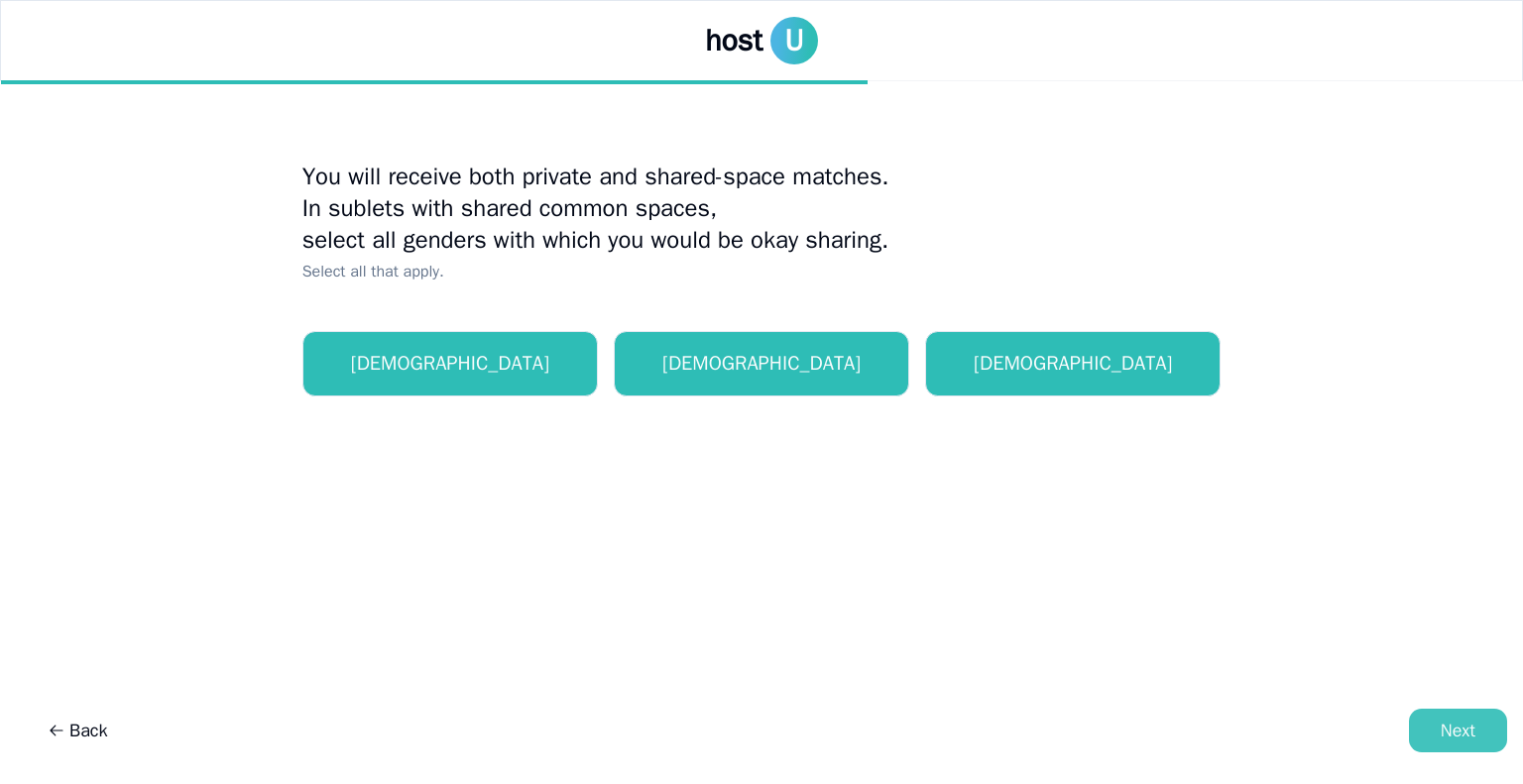 click on "Next" at bounding box center [1458, 730] 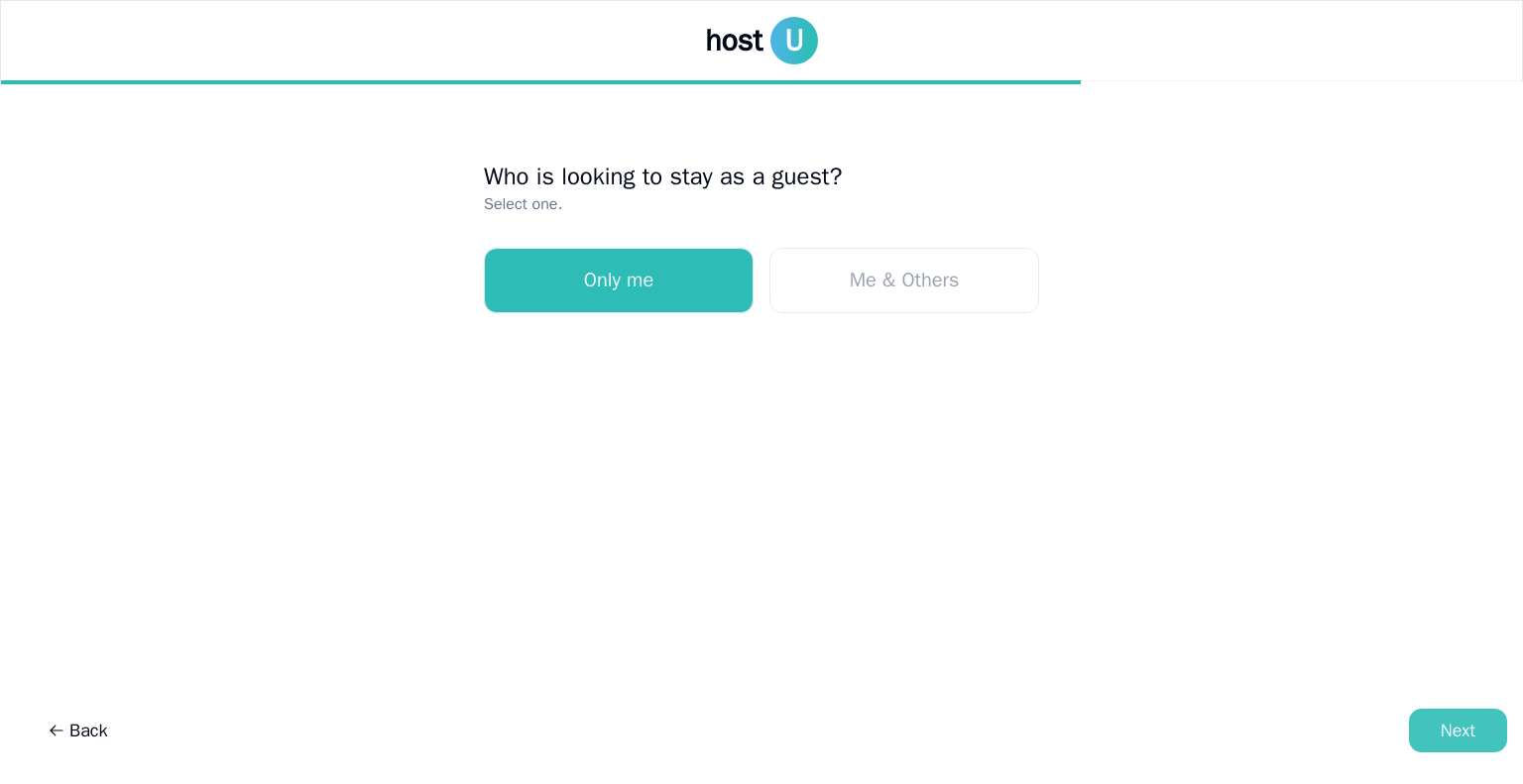 click on "Next" at bounding box center (1458, 730) 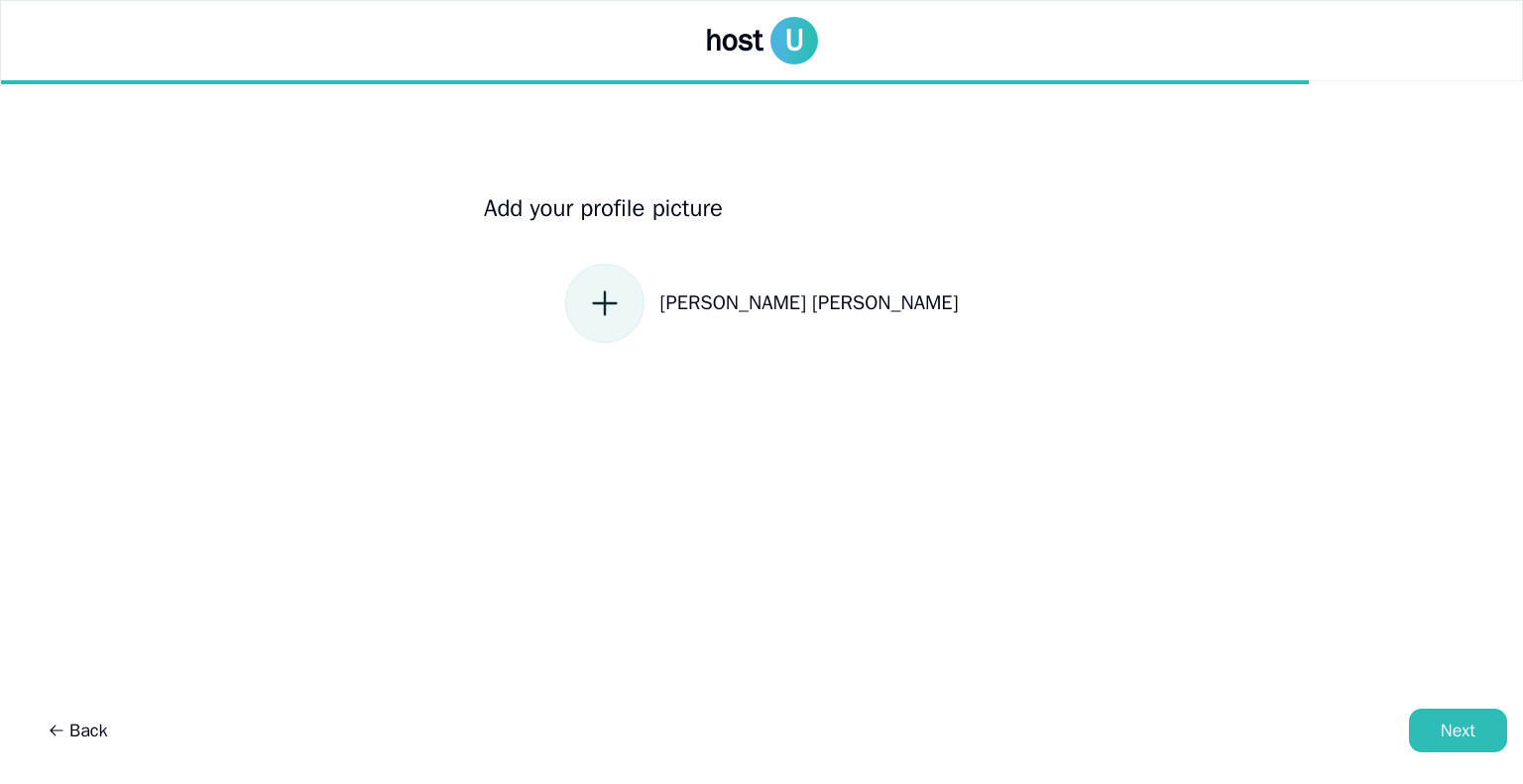 click at bounding box center [605, 303] 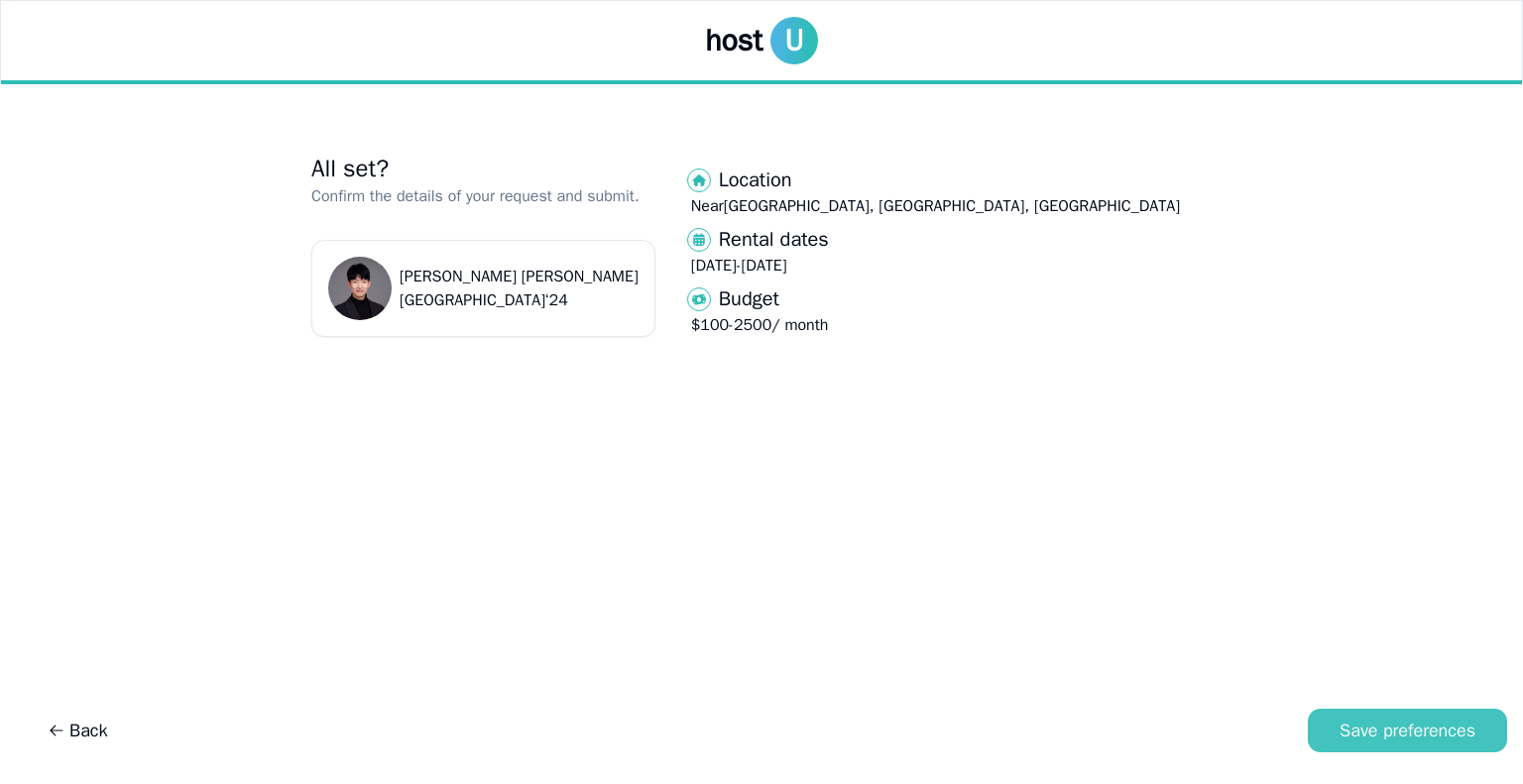 click on "Save preferences" at bounding box center (1407, 730) 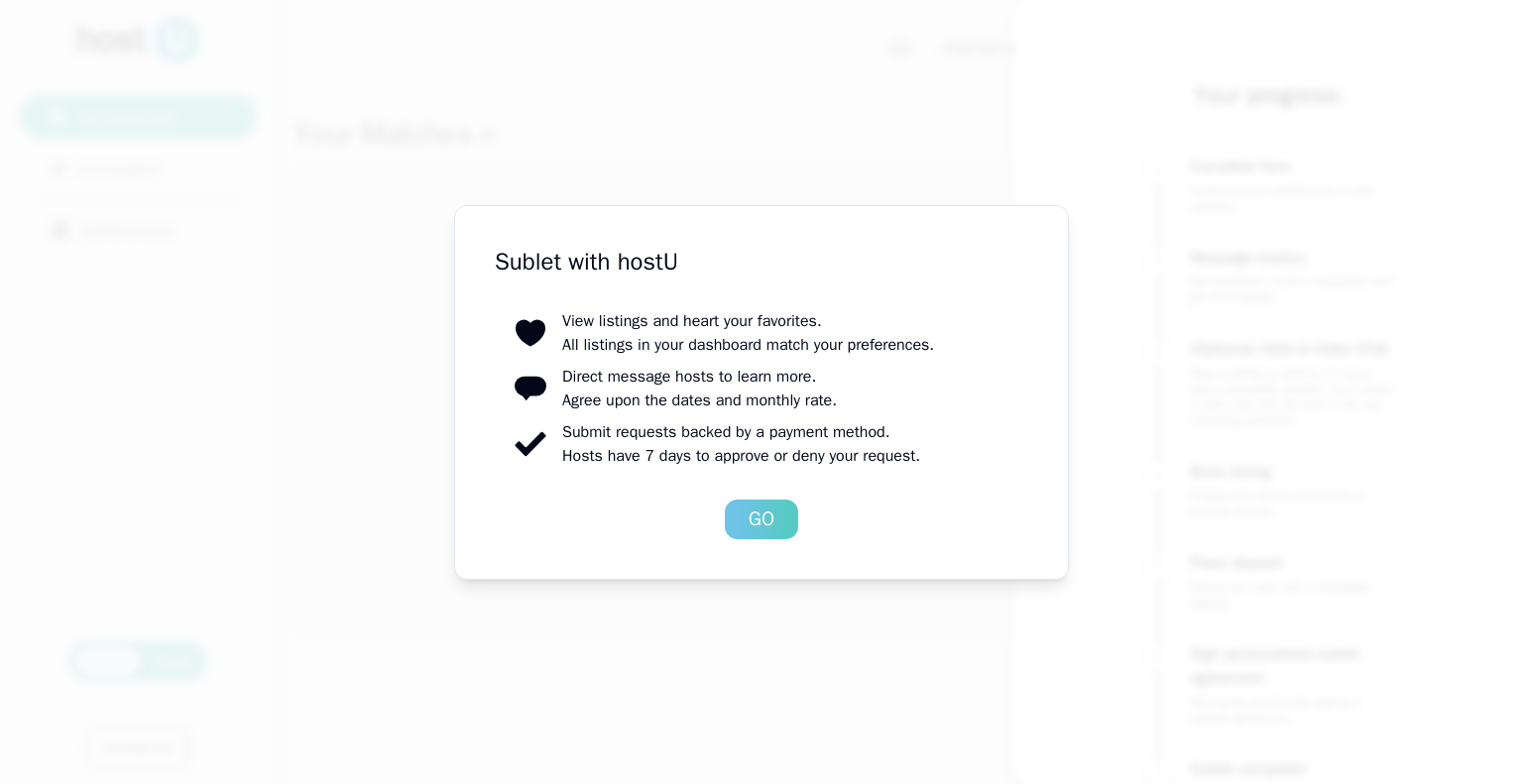 click on "Go" at bounding box center (762, 519) 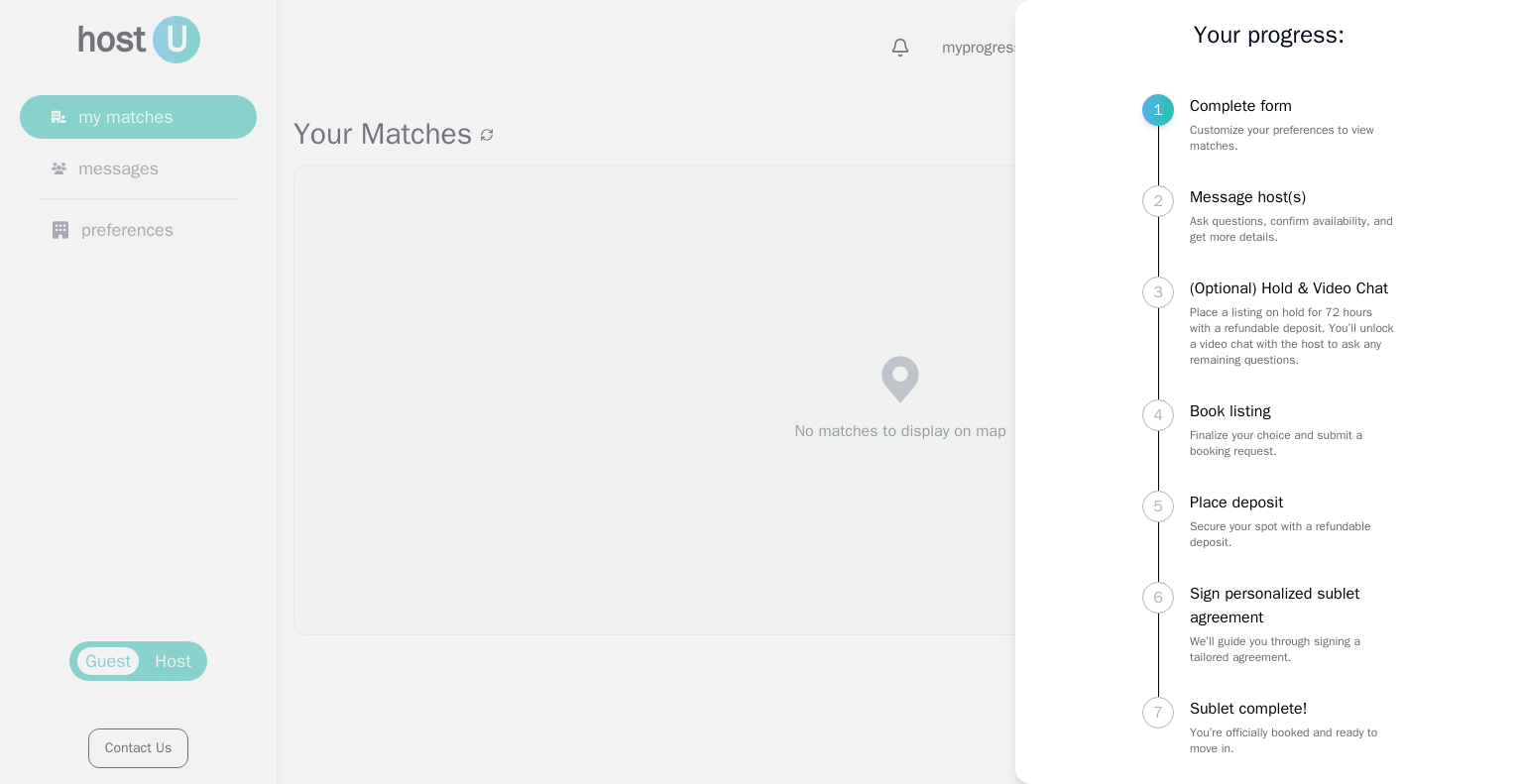 scroll, scrollTop: 87, scrollLeft: 0, axis: vertical 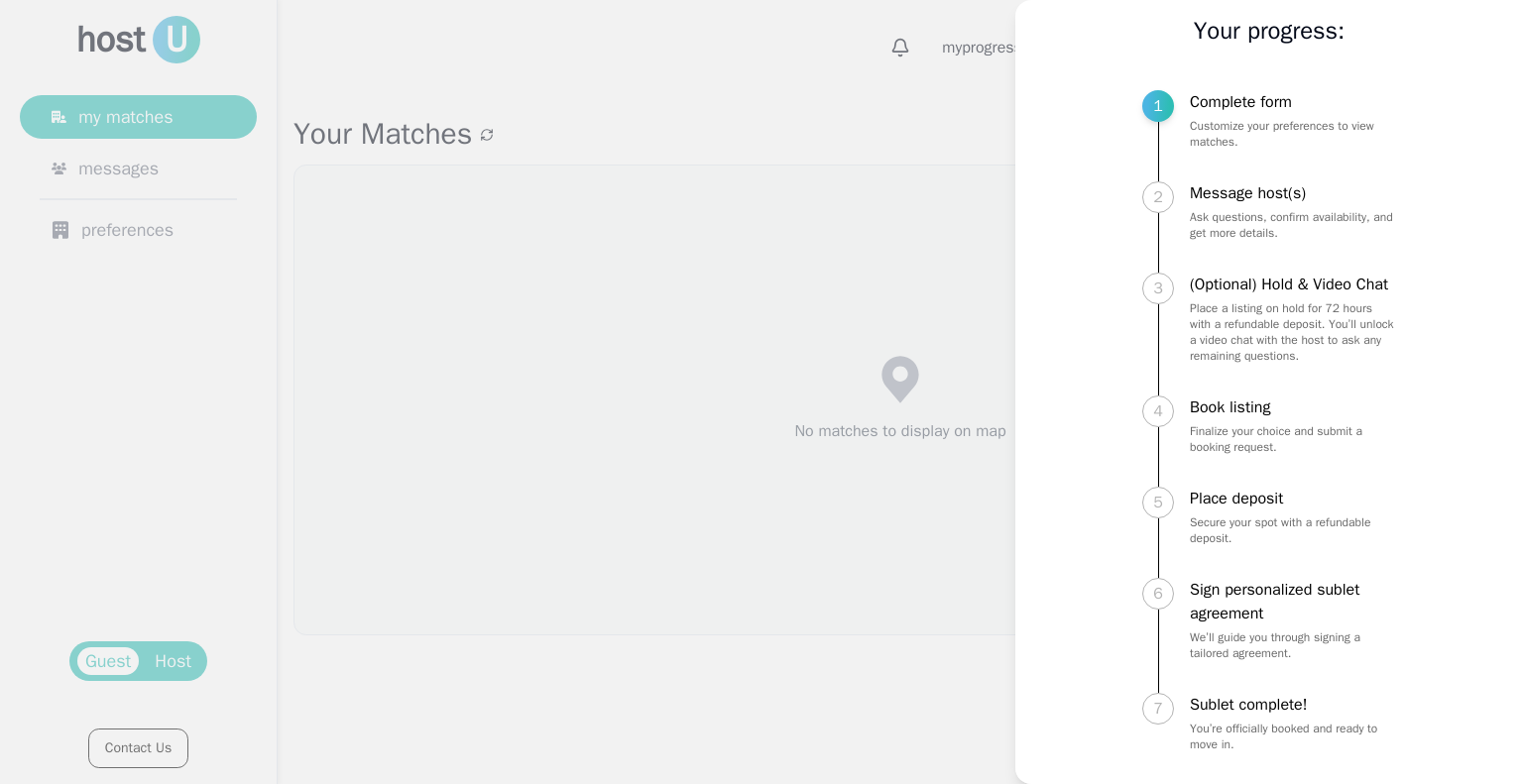 click at bounding box center (762, 392) 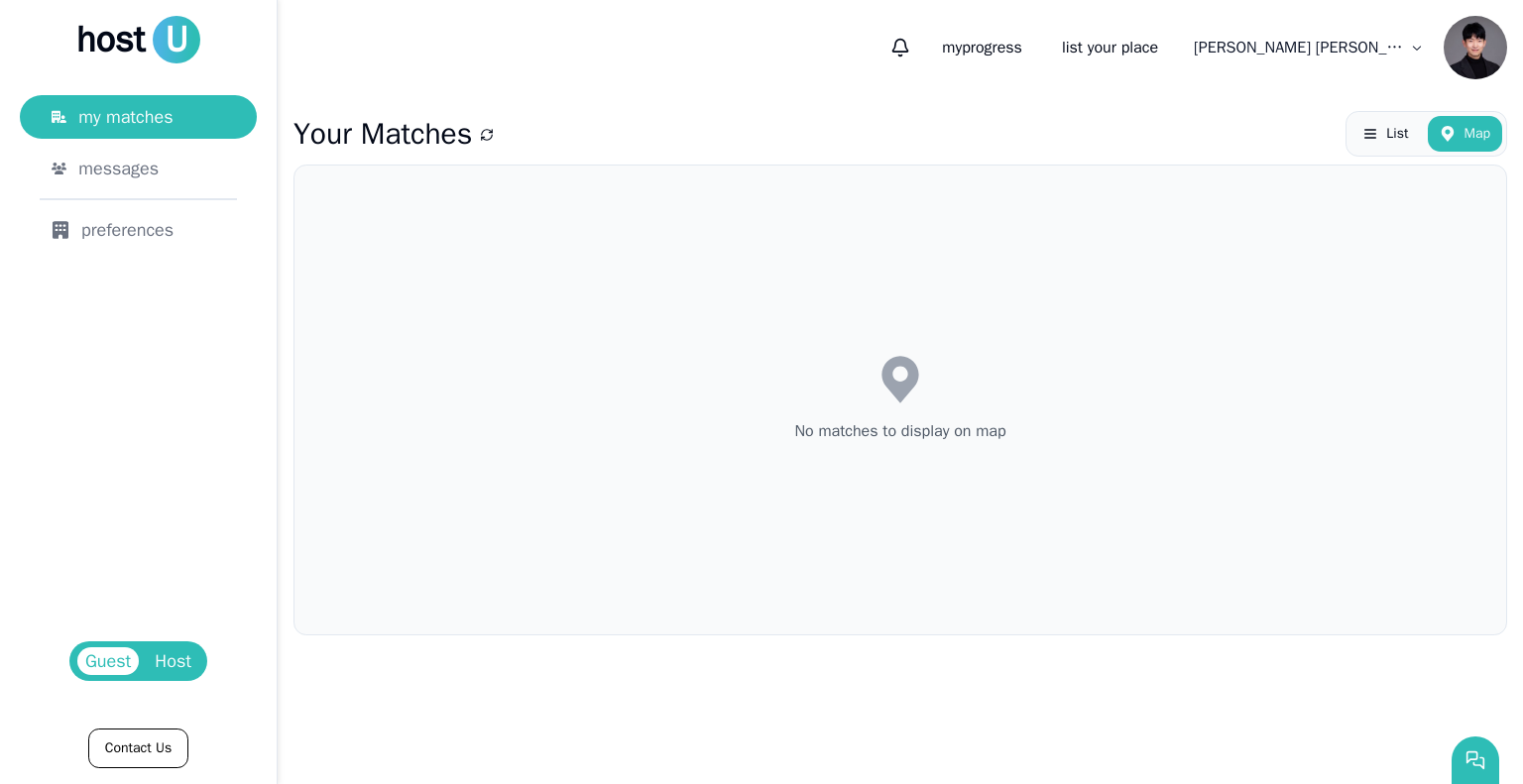click on "List Map" at bounding box center [1426, 134] 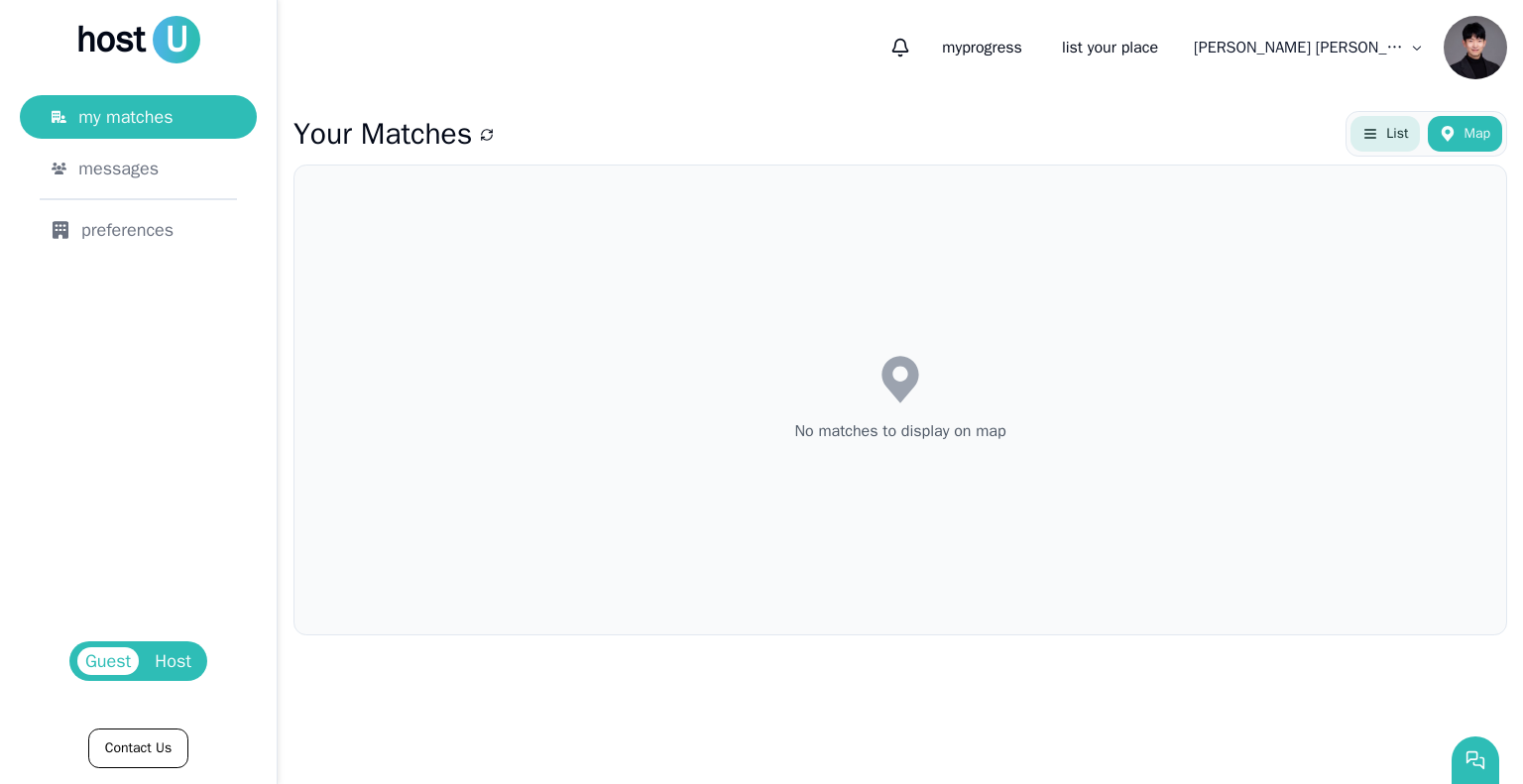click on "List" at bounding box center (1397, 134) 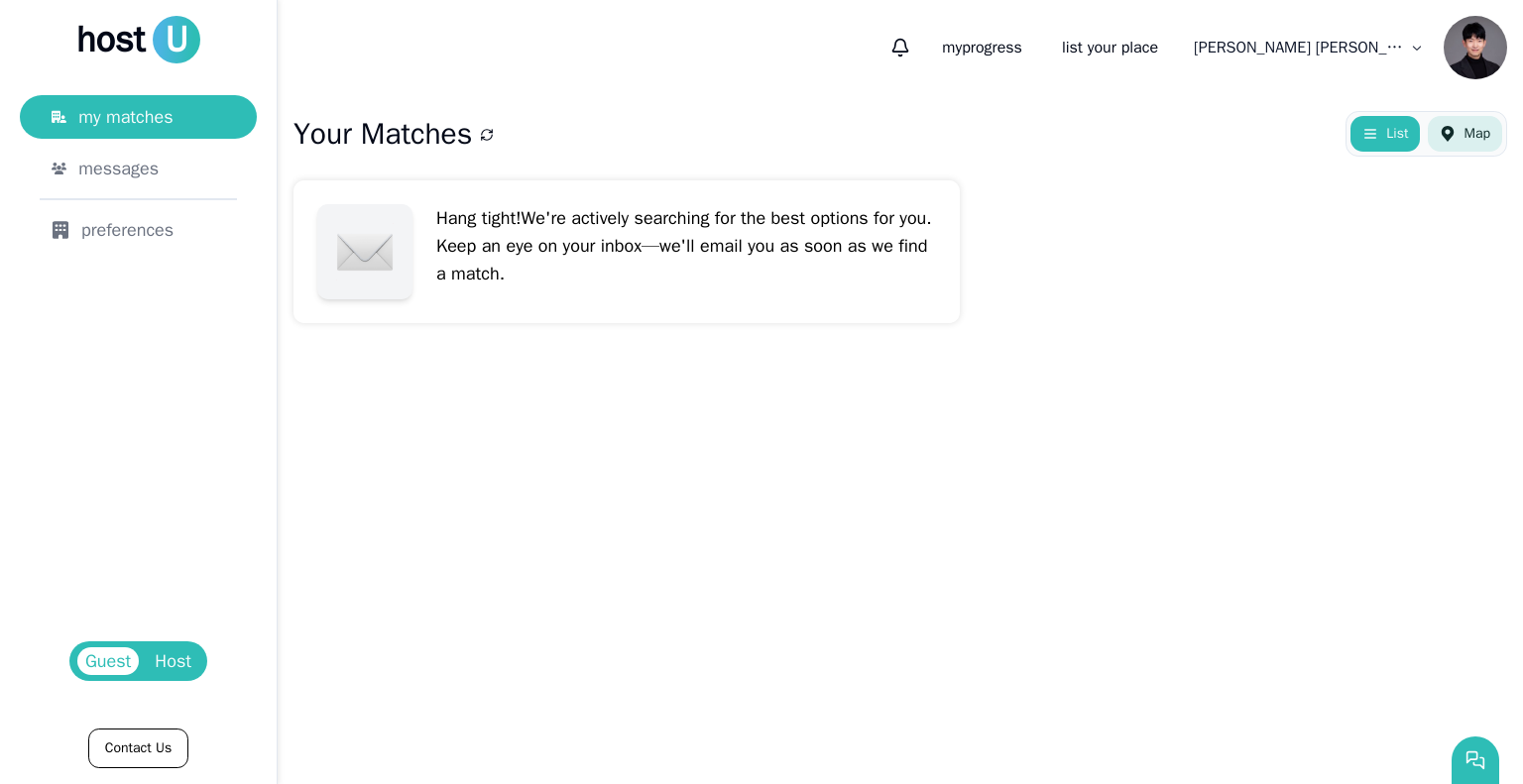 click 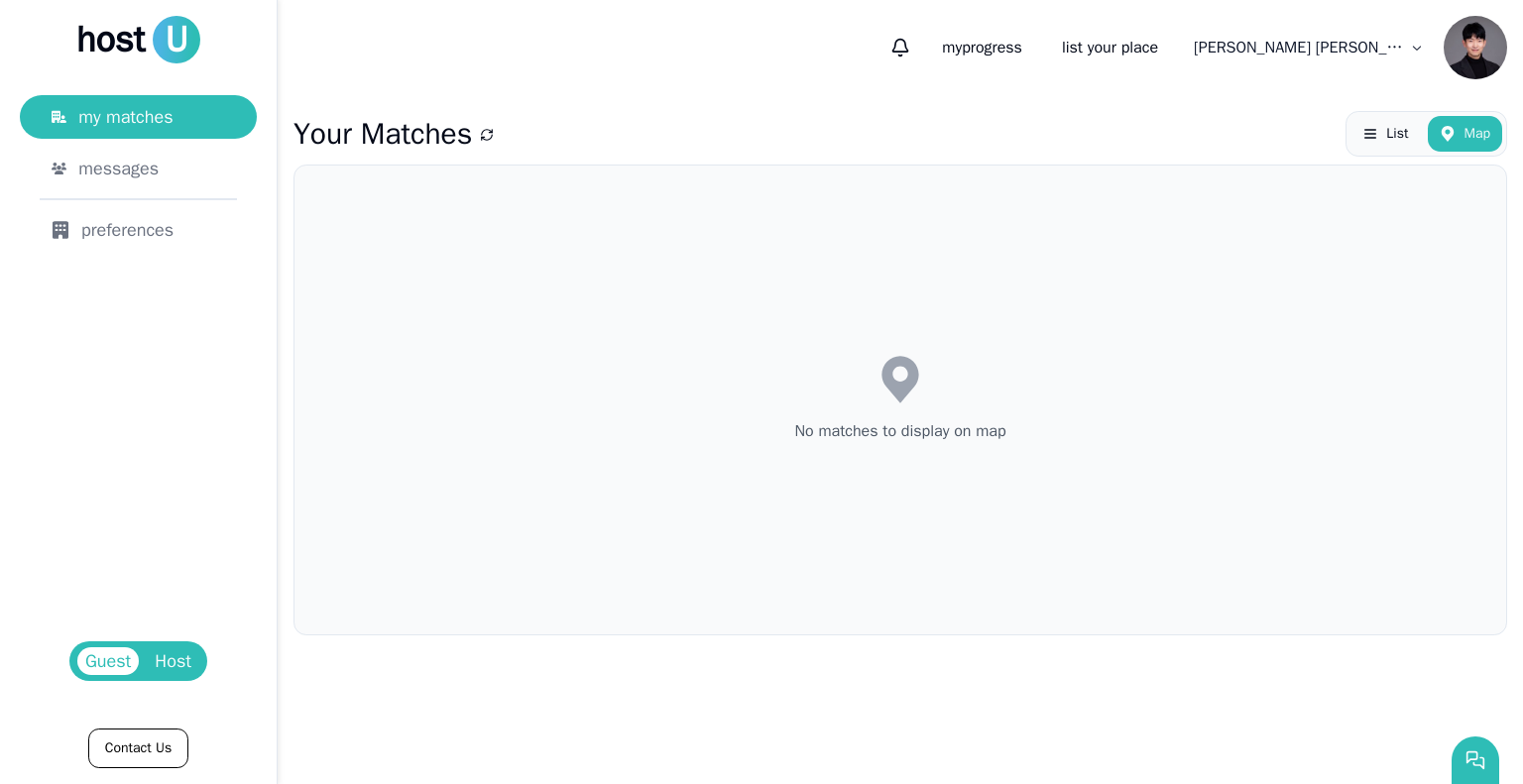 click on "Host" at bounding box center (173, 661) 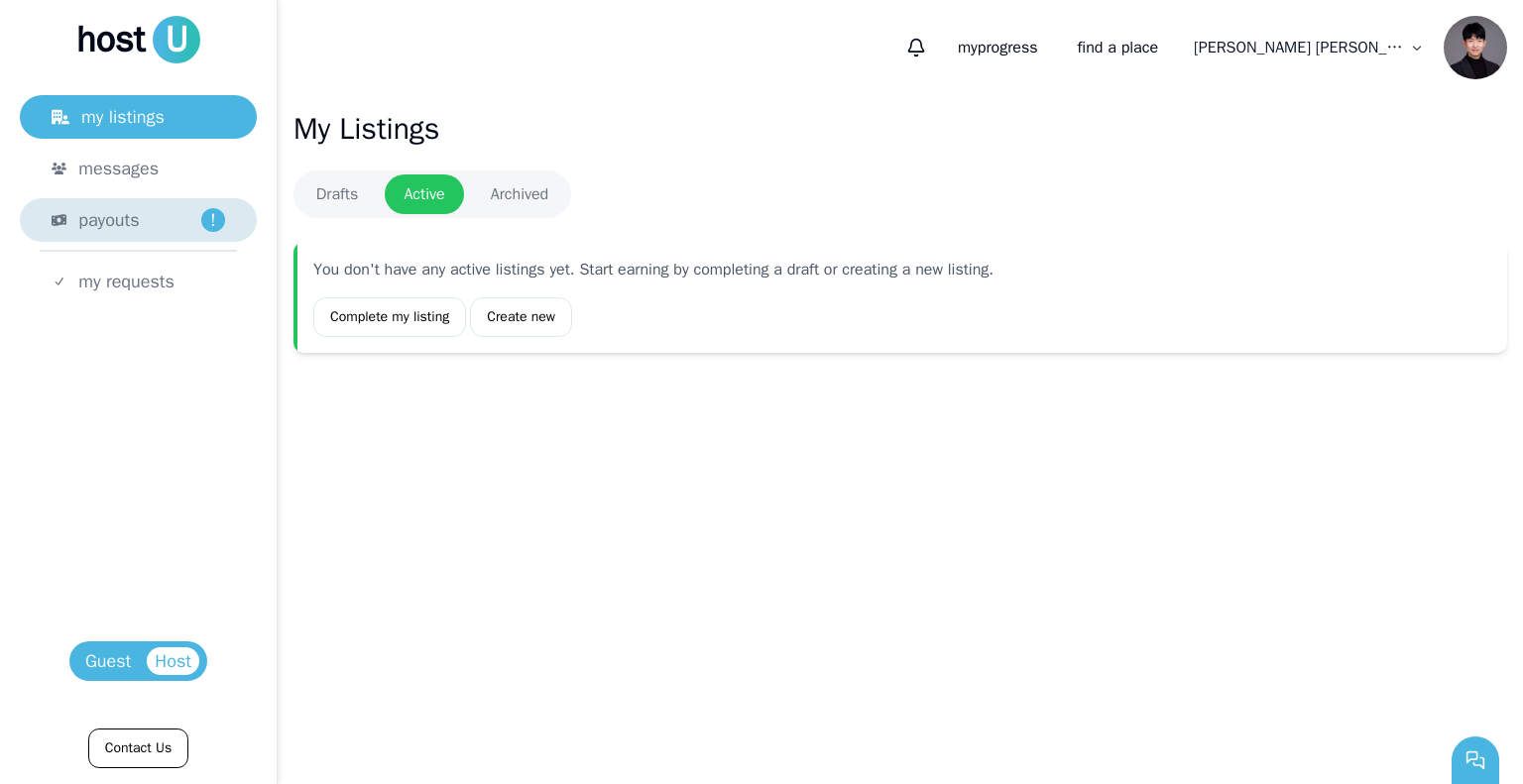 click on "payouts !" at bounding box center (138, 220) 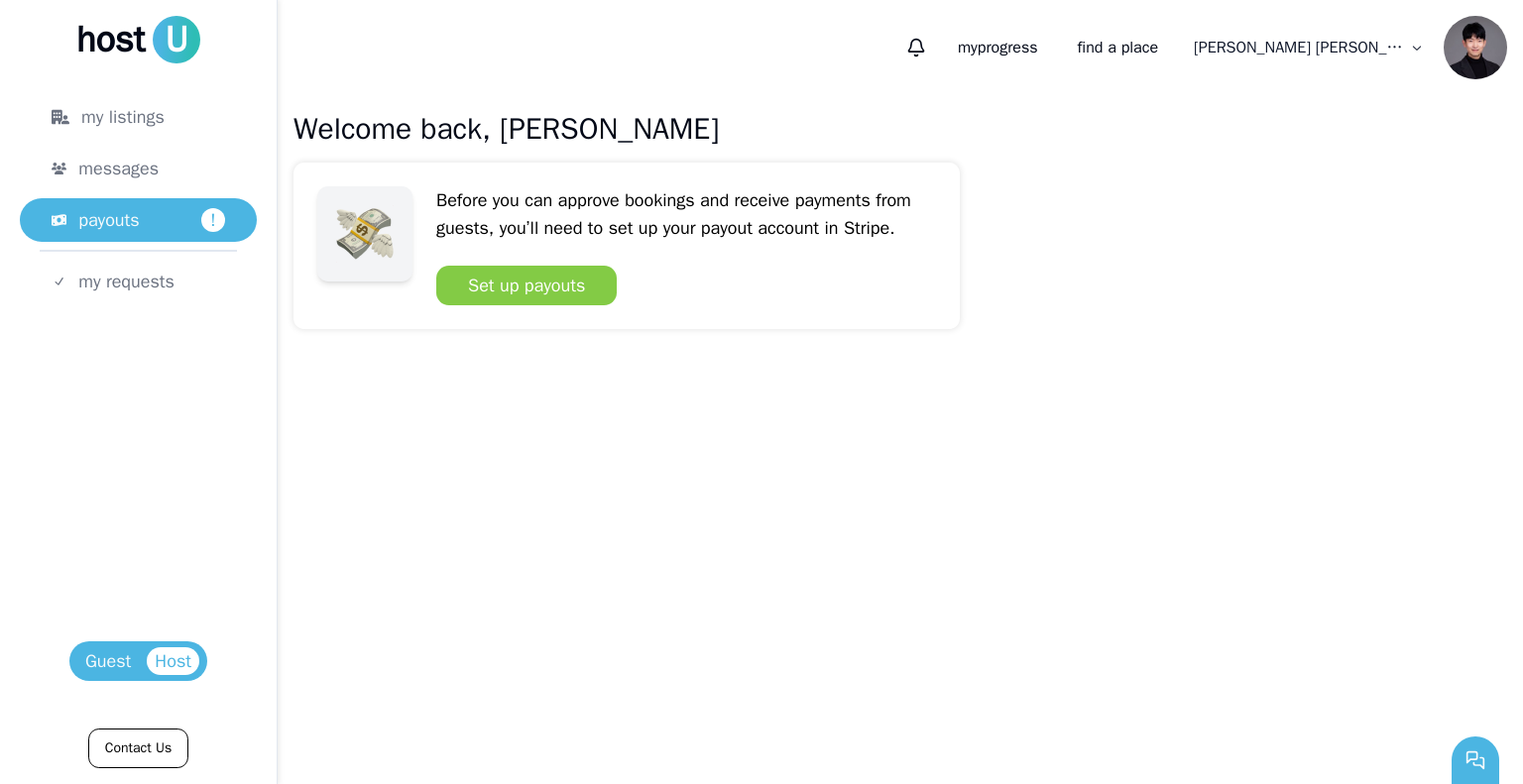 click on "host U my listings messages payouts ! my requests Host Guest Contact Us" at bounding box center (139, 392) 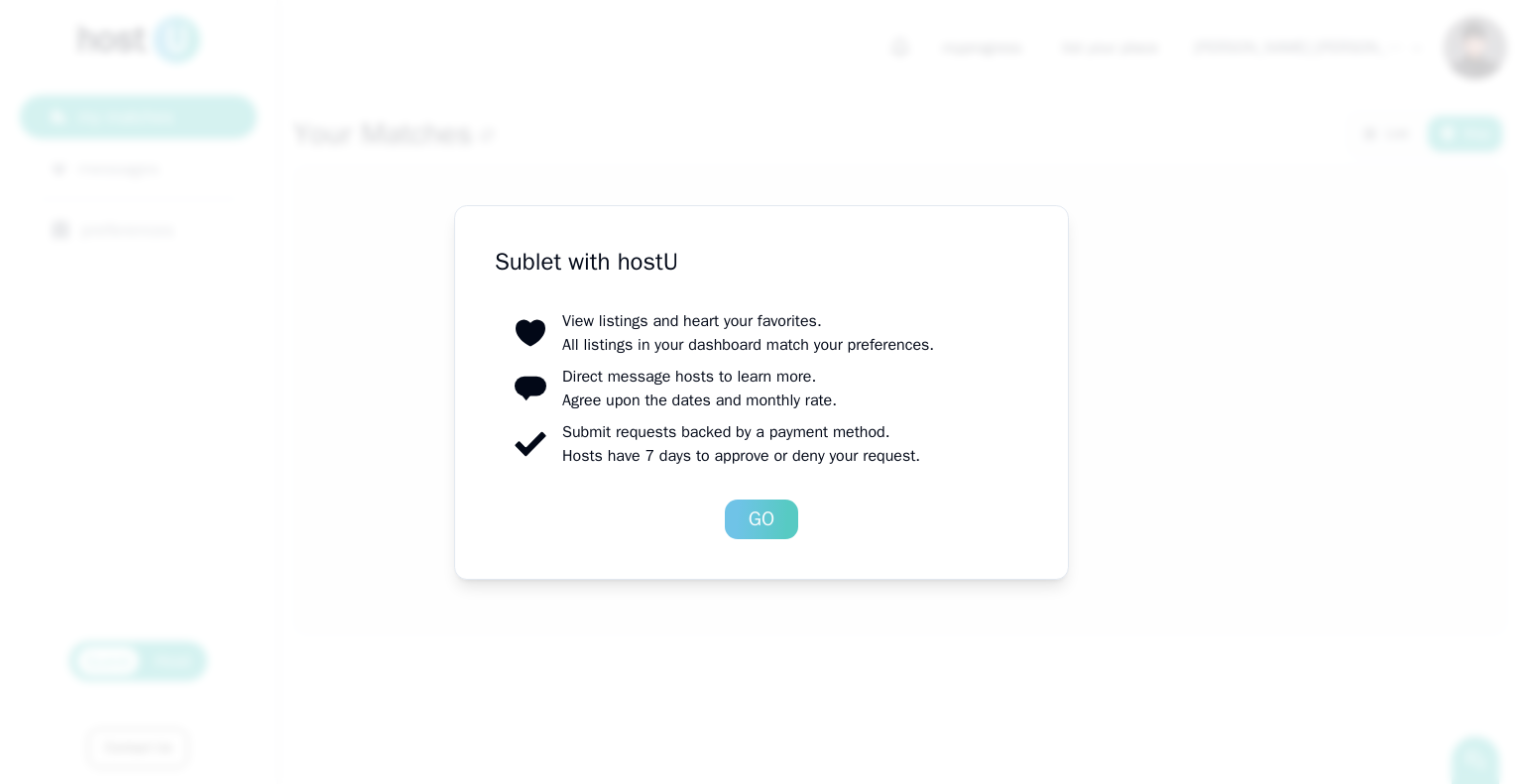 click on "Go" at bounding box center [762, 519] 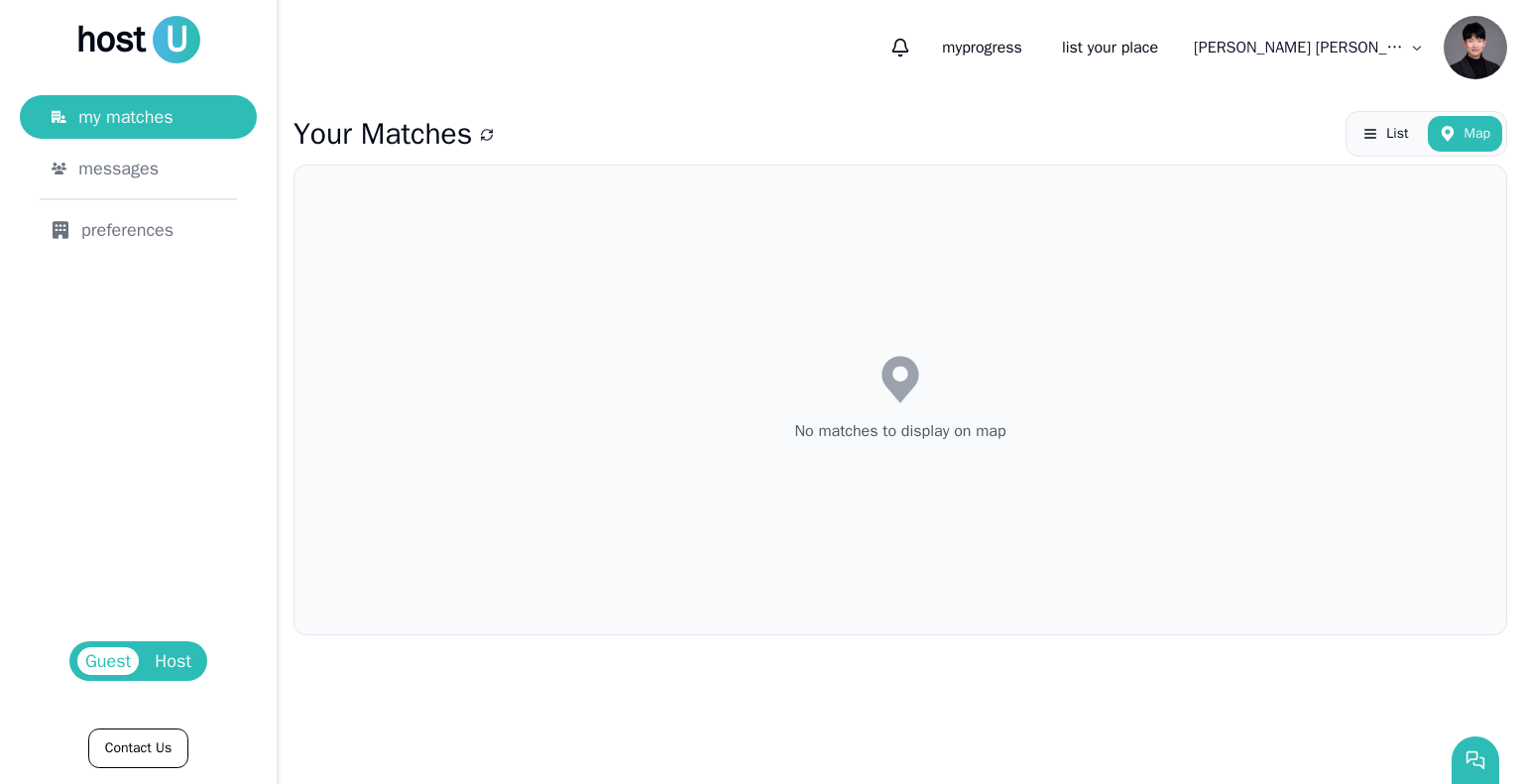 click 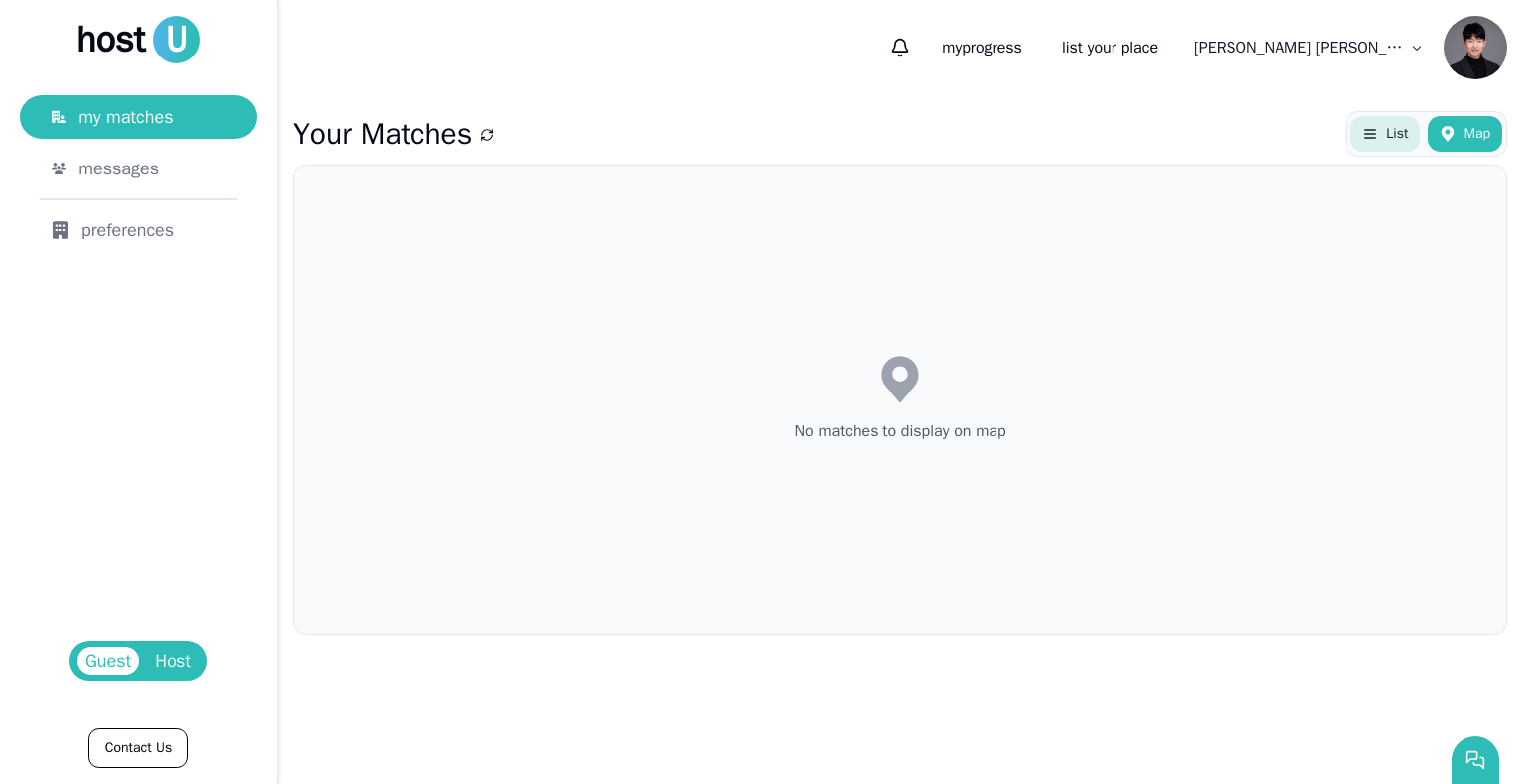 click on "List" at bounding box center [1397, 134] 